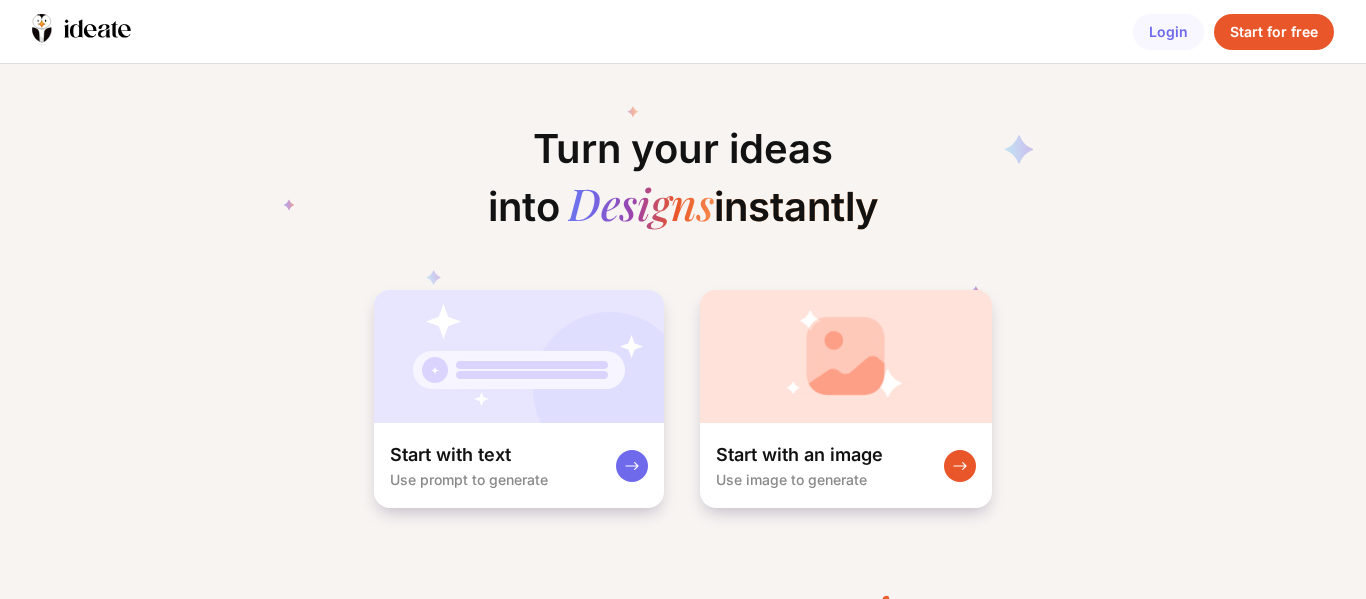 scroll, scrollTop: 0, scrollLeft: 0, axis: both 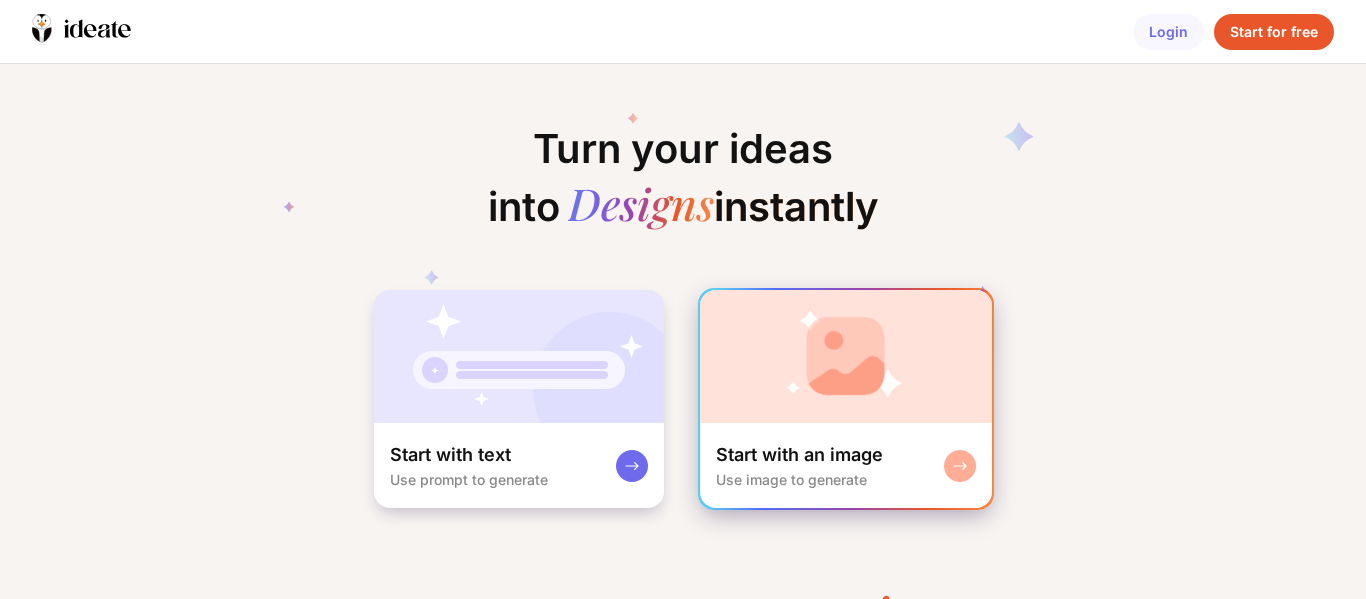 click on "Start with an image Use image to generate" at bounding box center [846, 465] 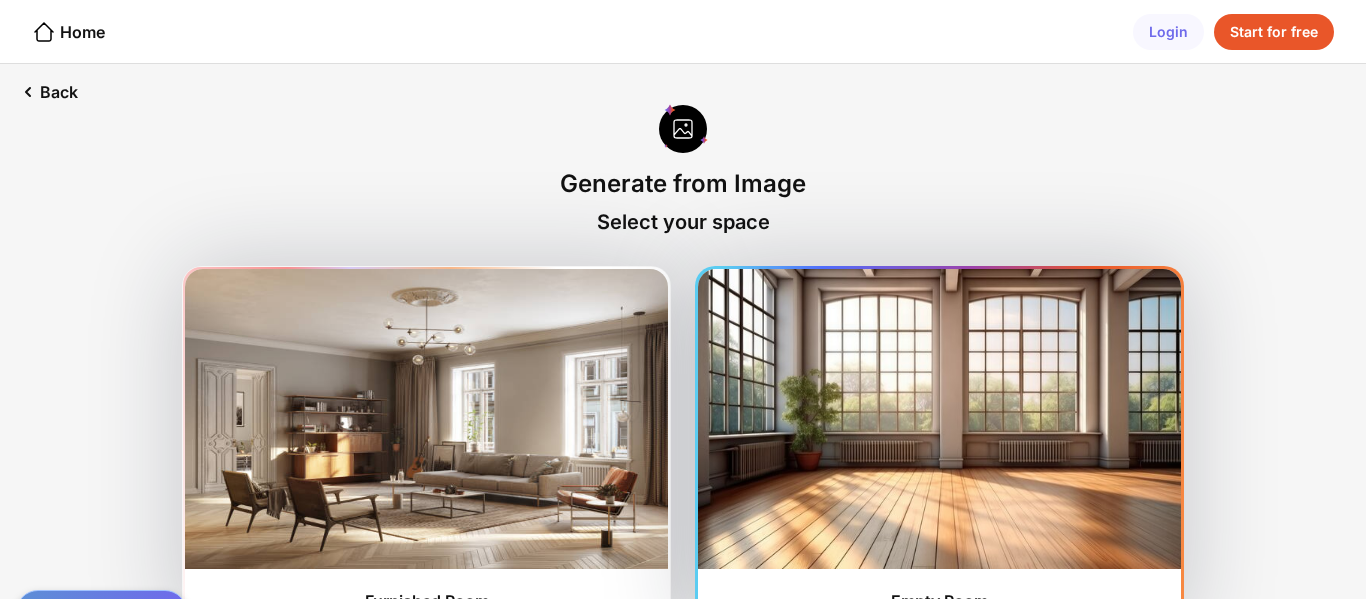 click at bounding box center [426, 419] 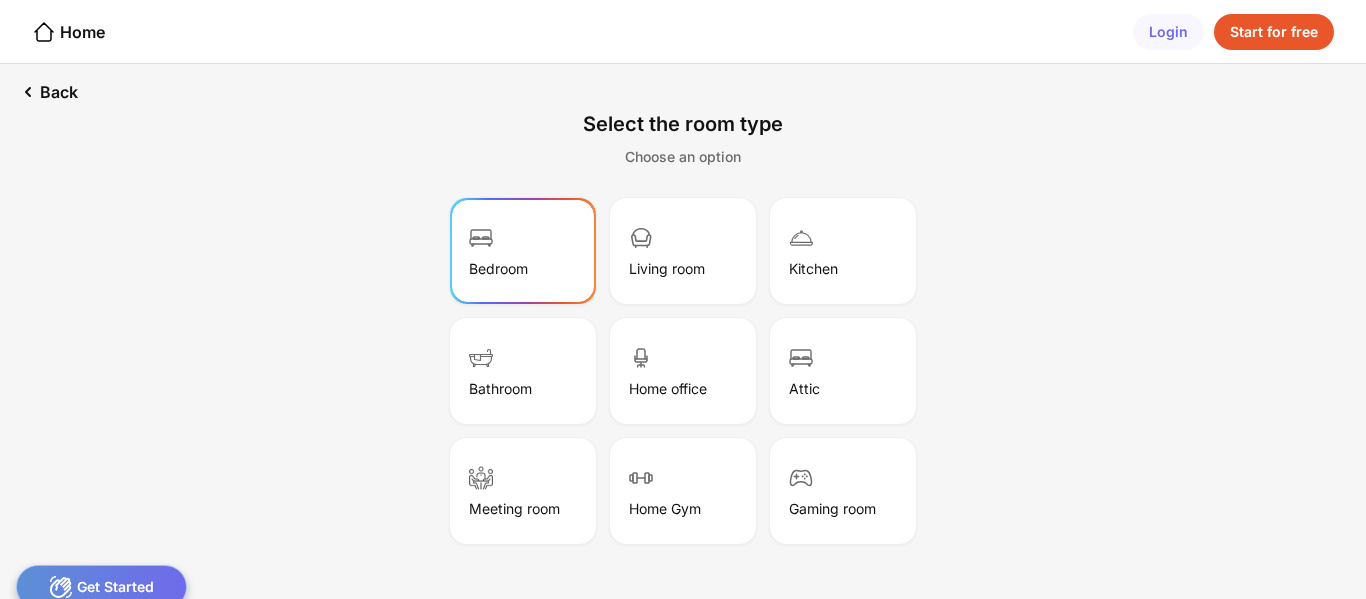 click on "Bedroom" at bounding box center (523, 251) 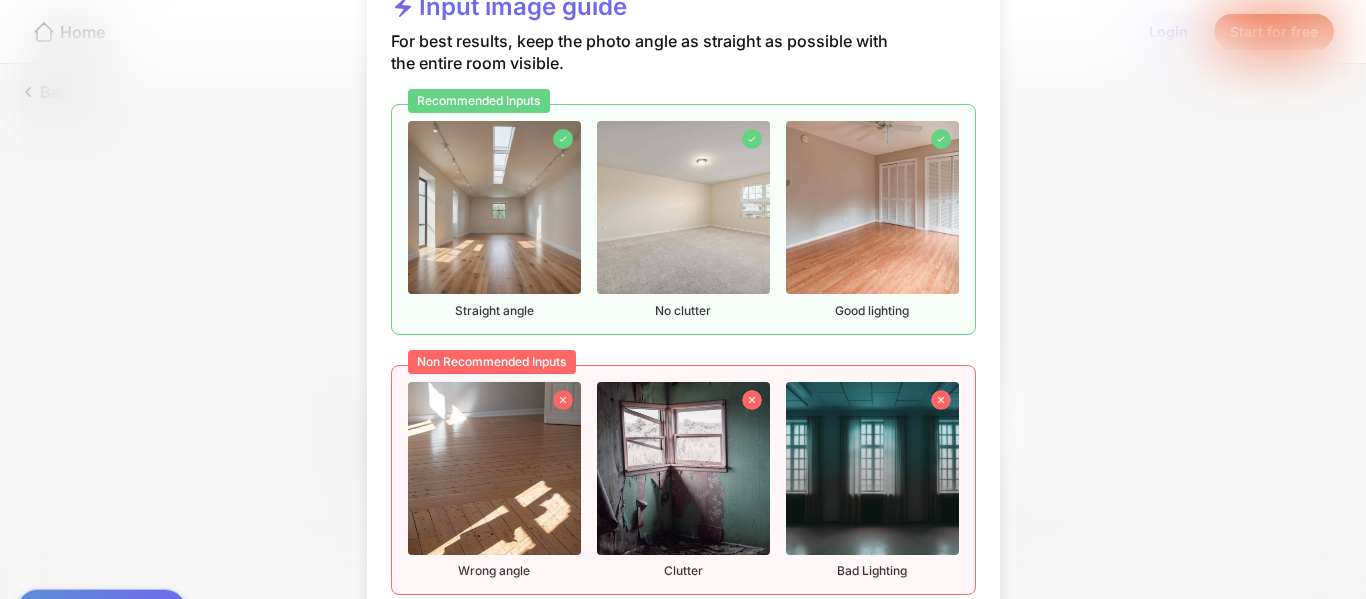 click on "Okay, got it" at bounding box center [912, 629] 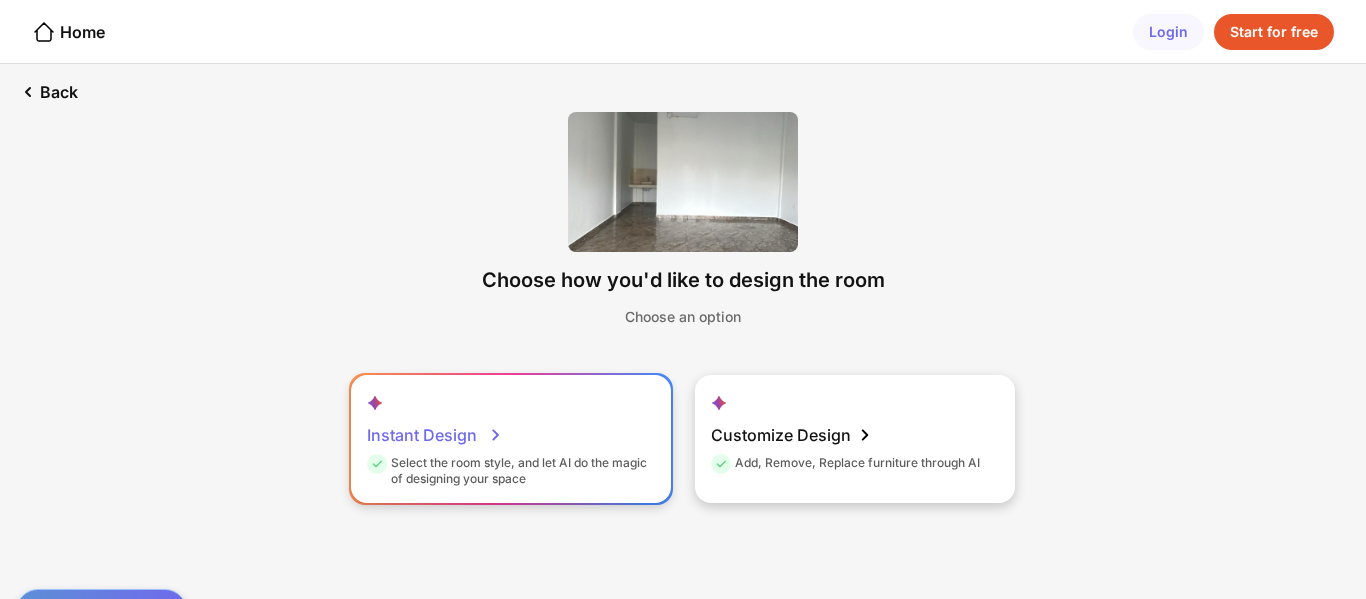 click on "Instant Design   Select the room style, and let AI do the magic of designing your space" at bounding box center [511, 439] 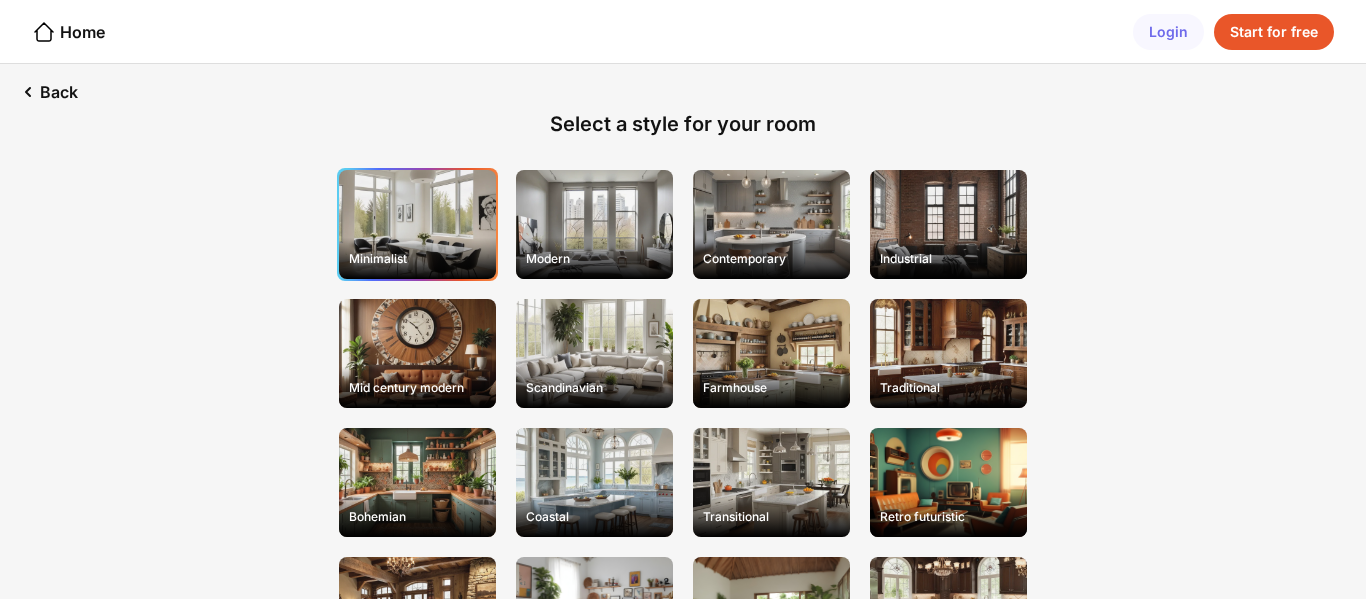 click on "Minimalist" at bounding box center (417, 224) 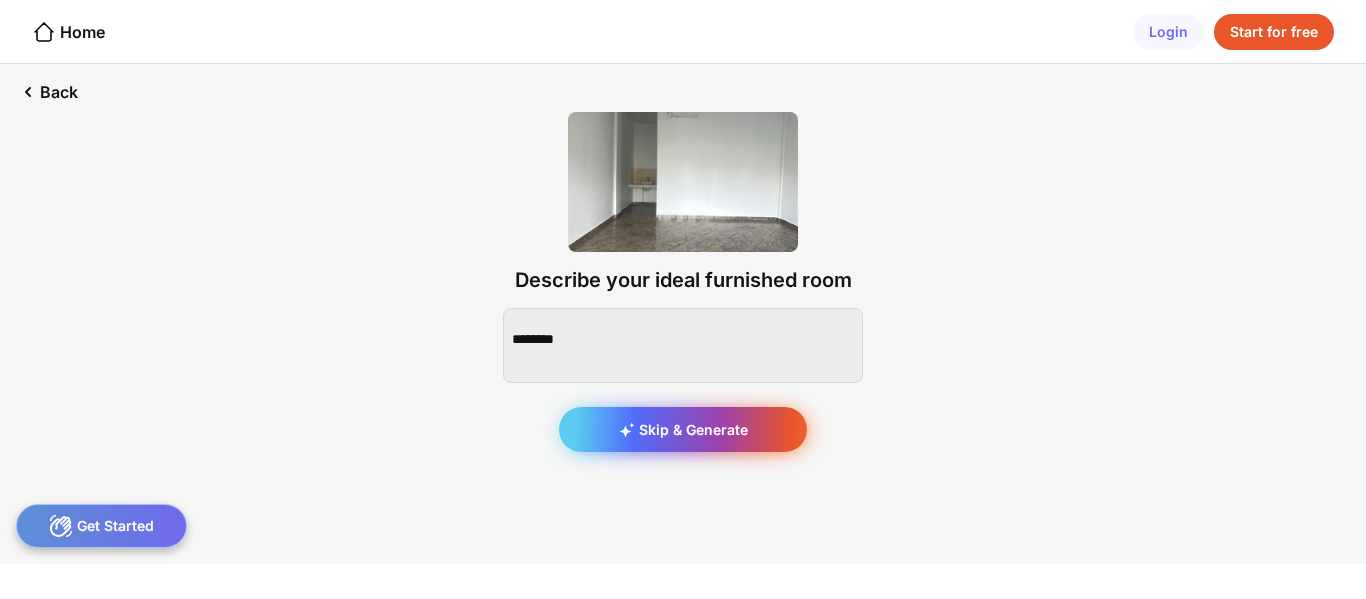 click on "Skip & Generate" at bounding box center (683, 429) 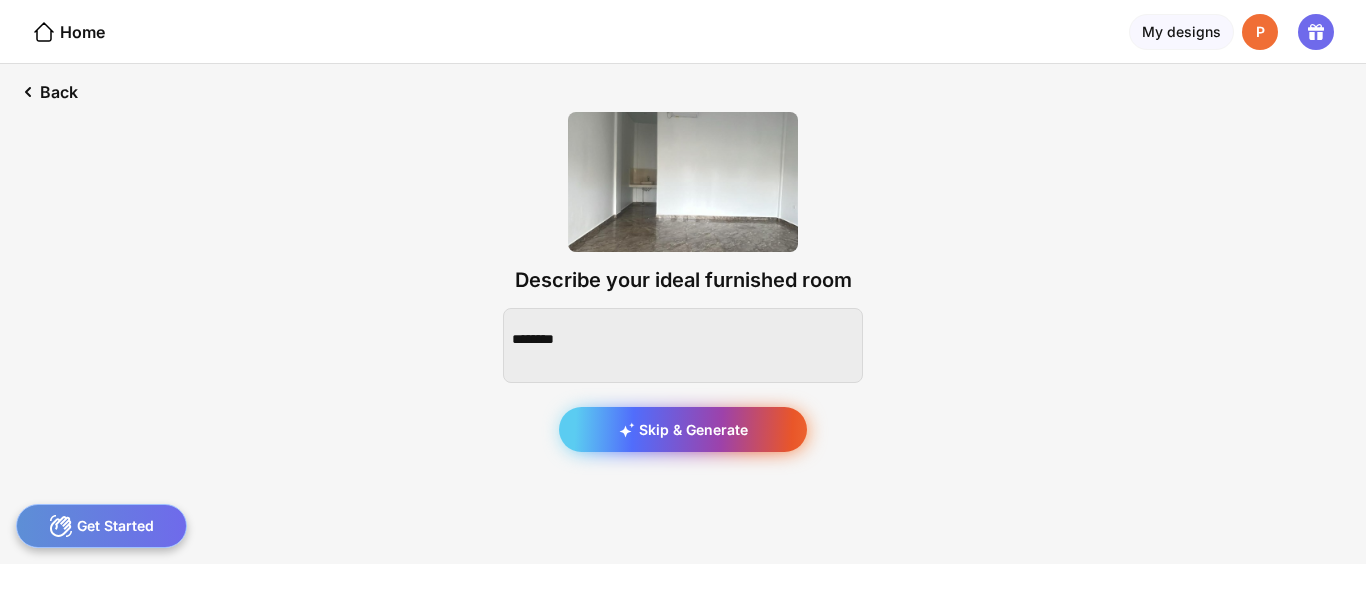 scroll, scrollTop: 0, scrollLeft: 0, axis: both 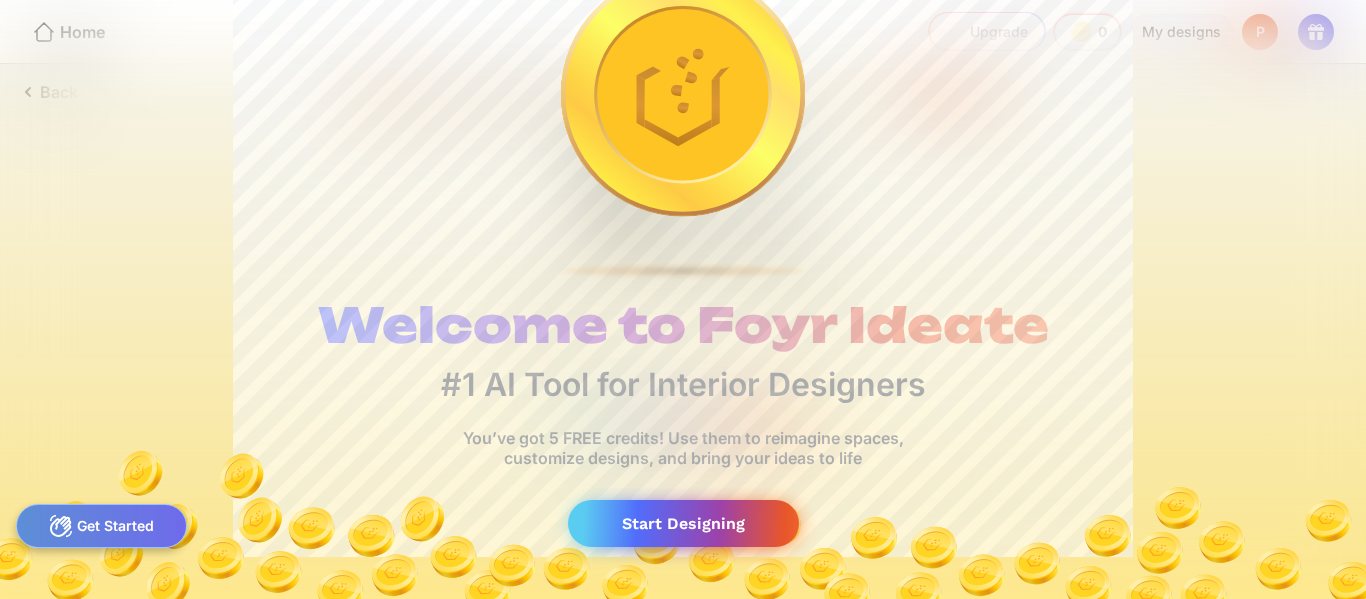 click on "Start Designing" at bounding box center [683, 523] 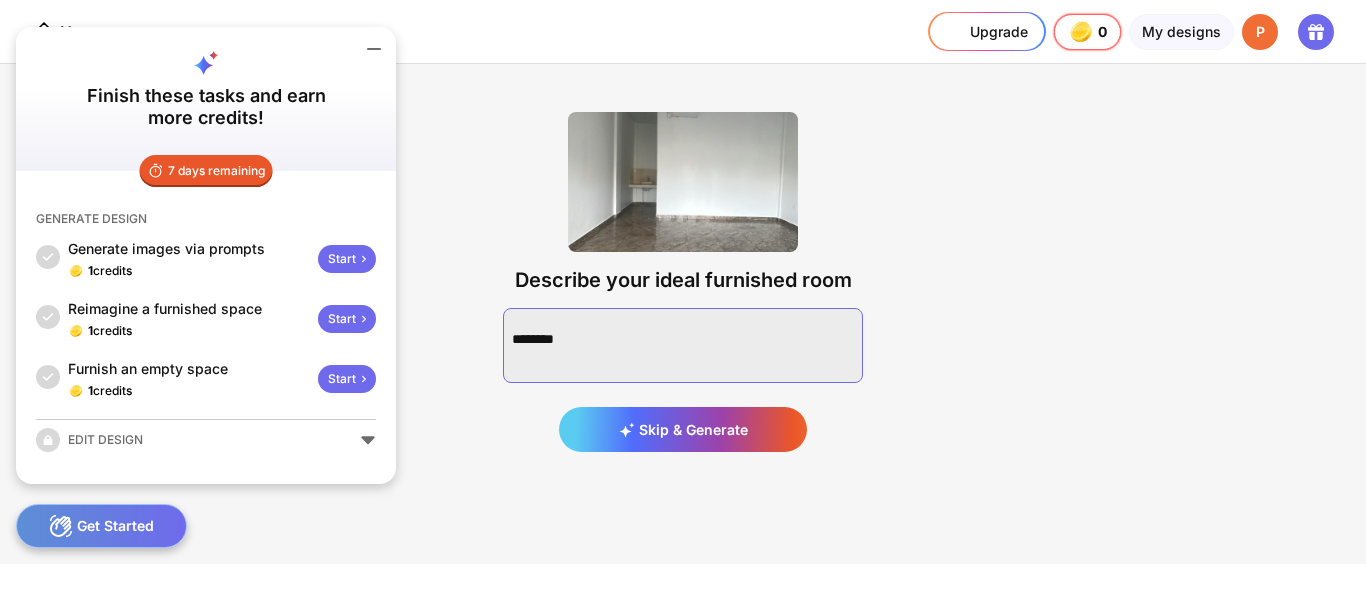 click at bounding box center (683, 345) 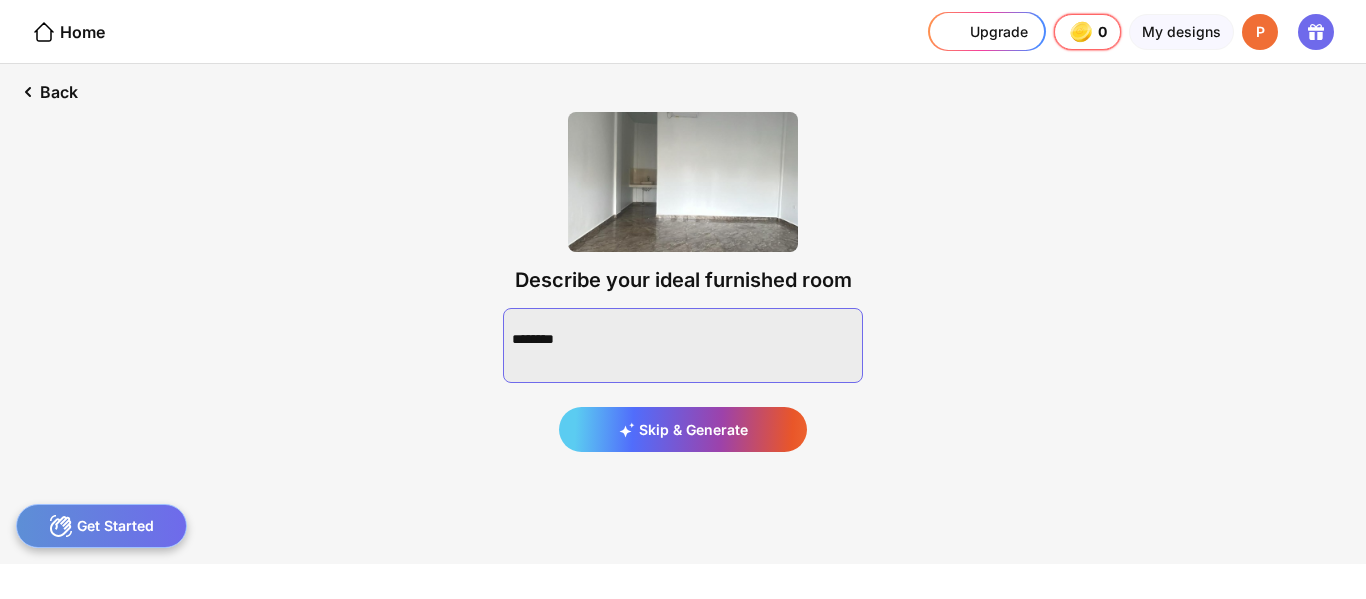 click at bounding box center (683, 345) 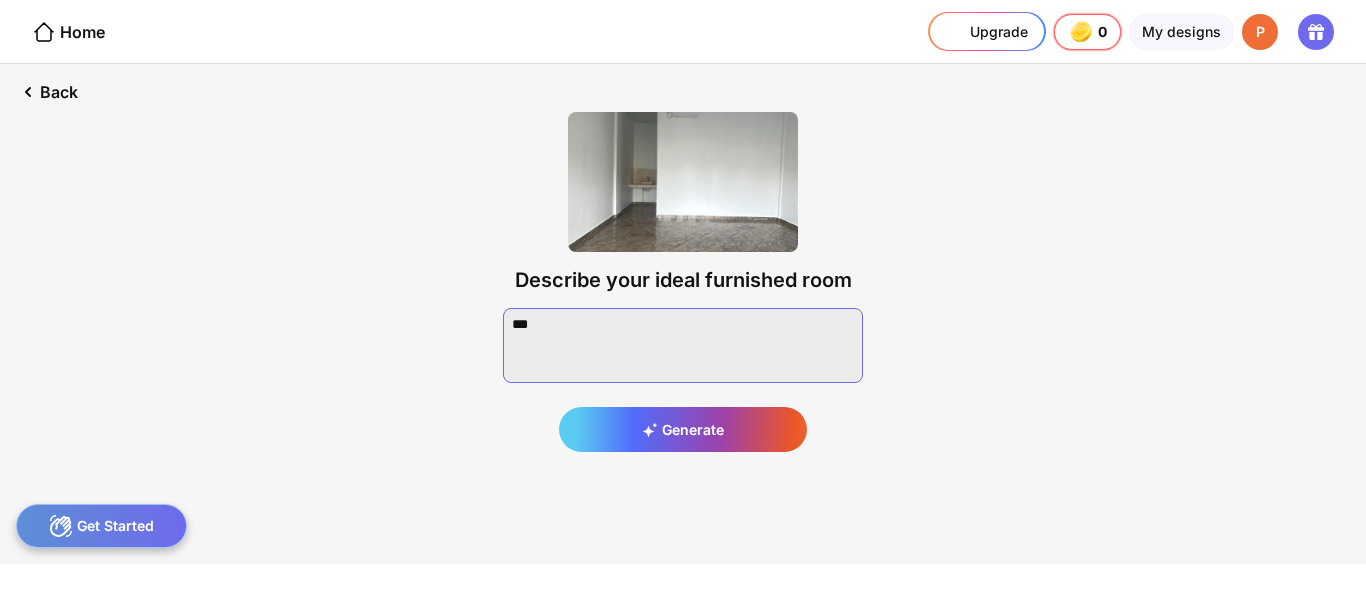 type on "**" 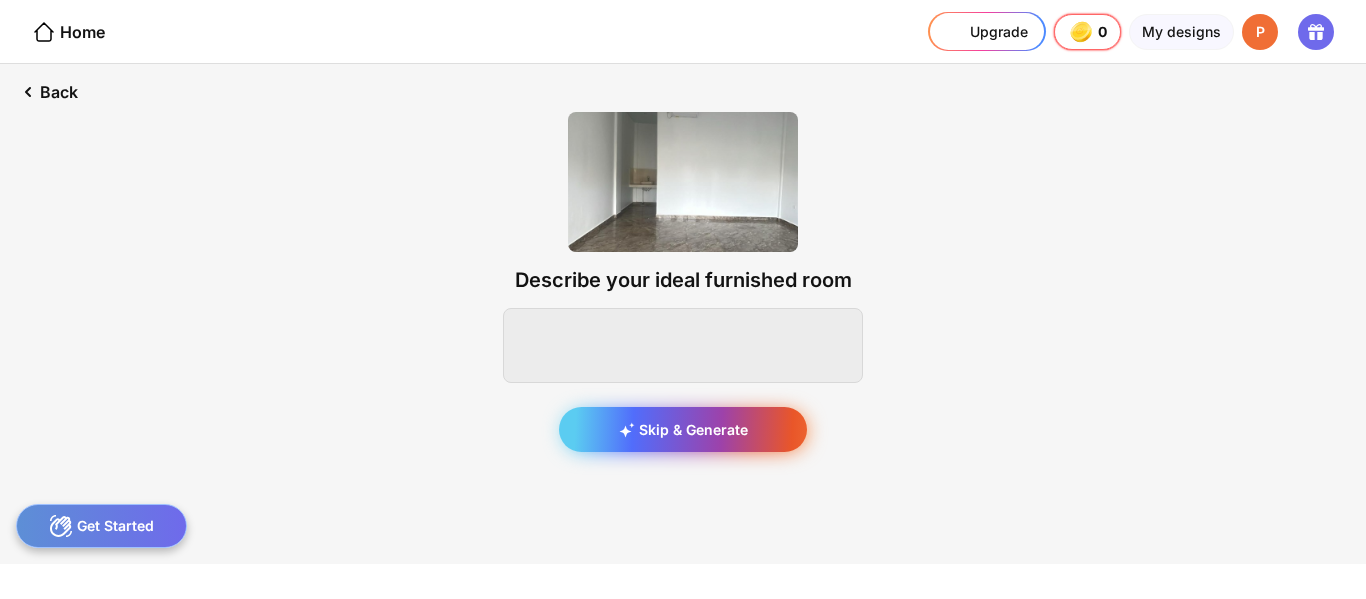 click on "Skip & Generate" at bounding box center [683, 429] 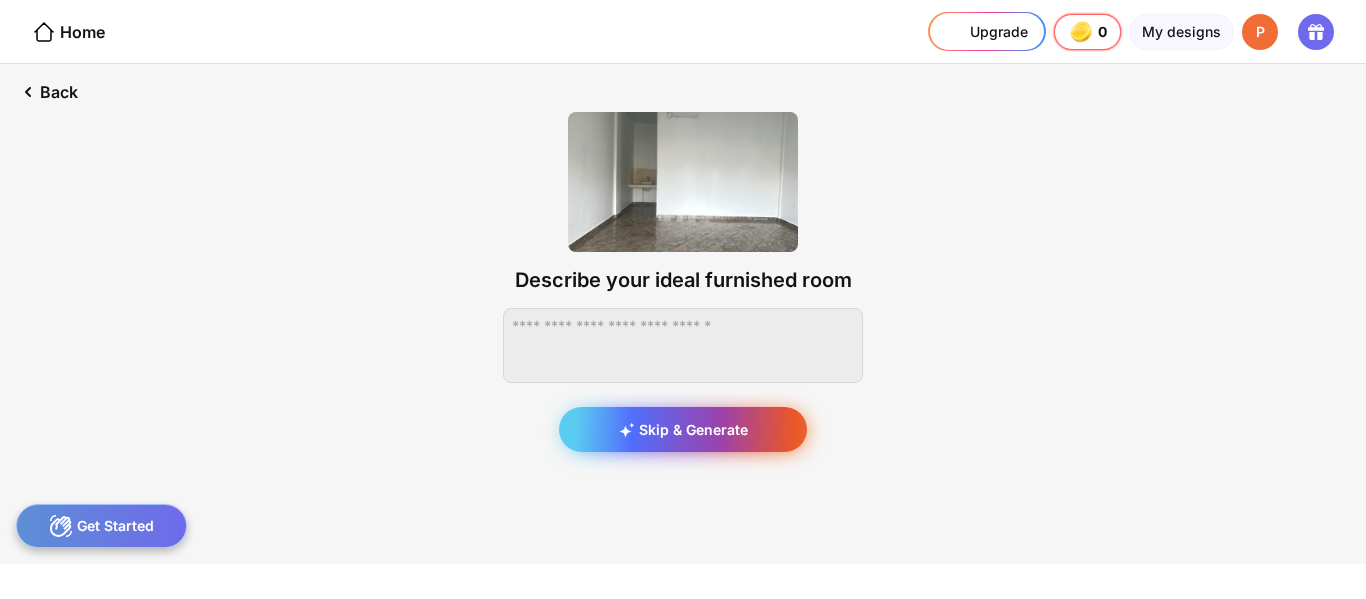 click on "Skip & Generate" at bounding box center (683, 429) 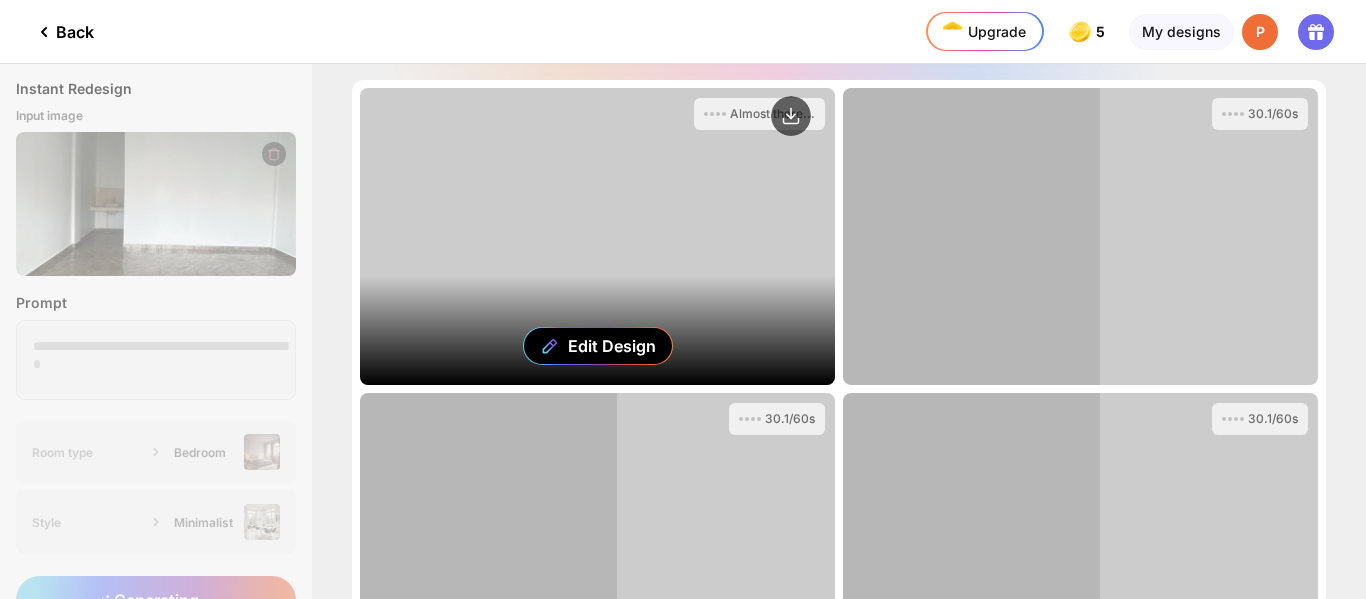 click on "Edit Design" at bounding box center (597, 236) 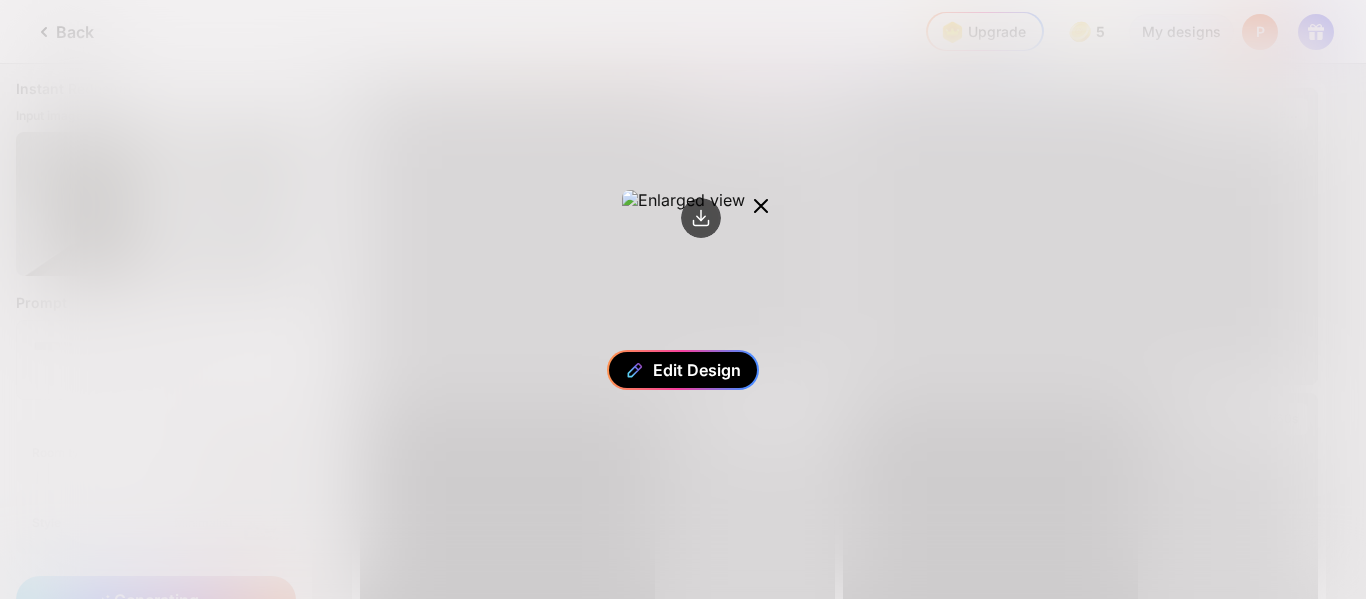 click on "Edit Design" at bounding box center (697, 370) 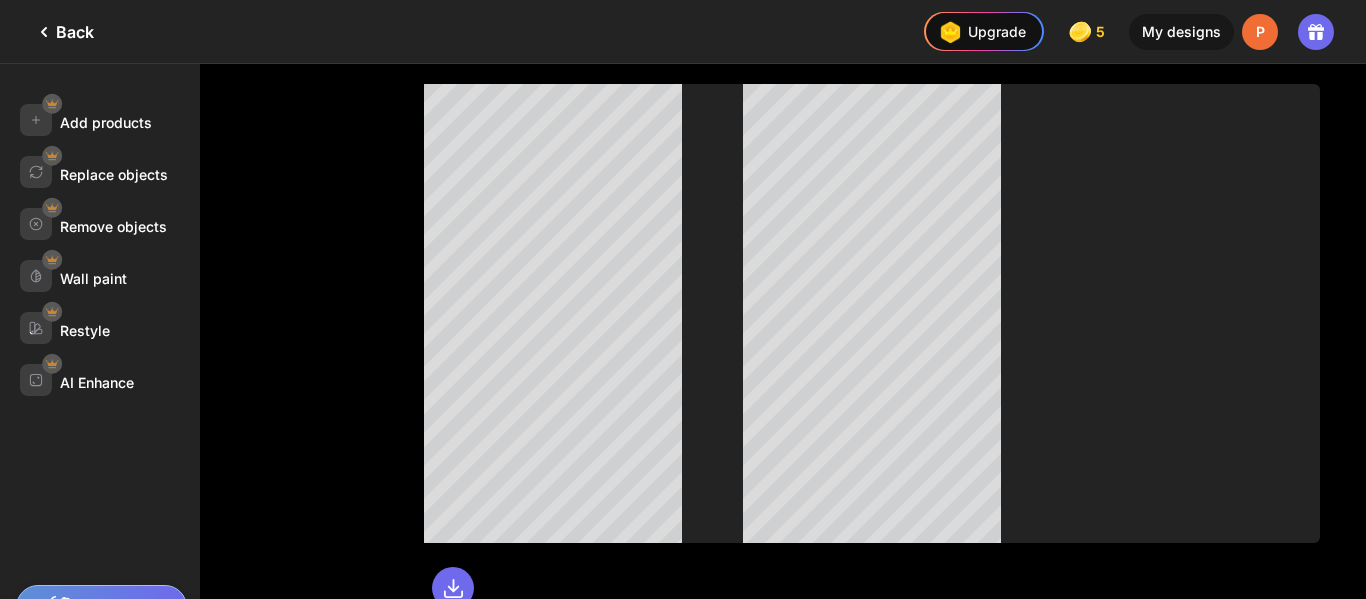 click at bounding box center (872, 313) 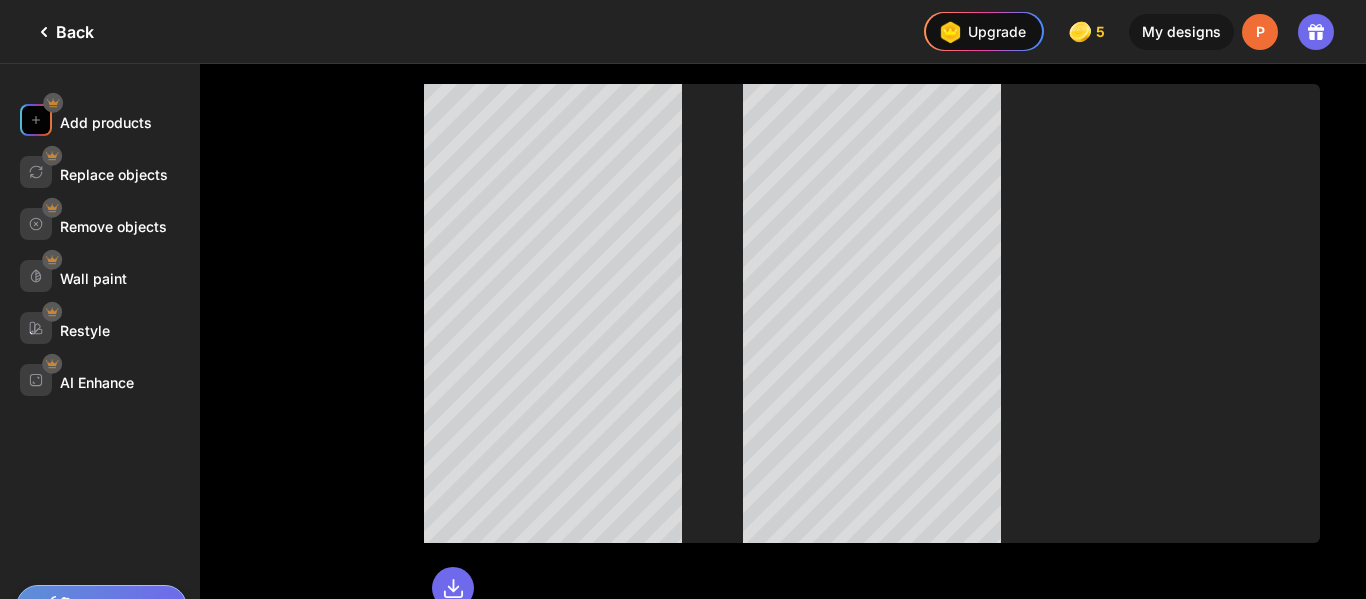 click on "Add products" at bounding box center [106, 122] 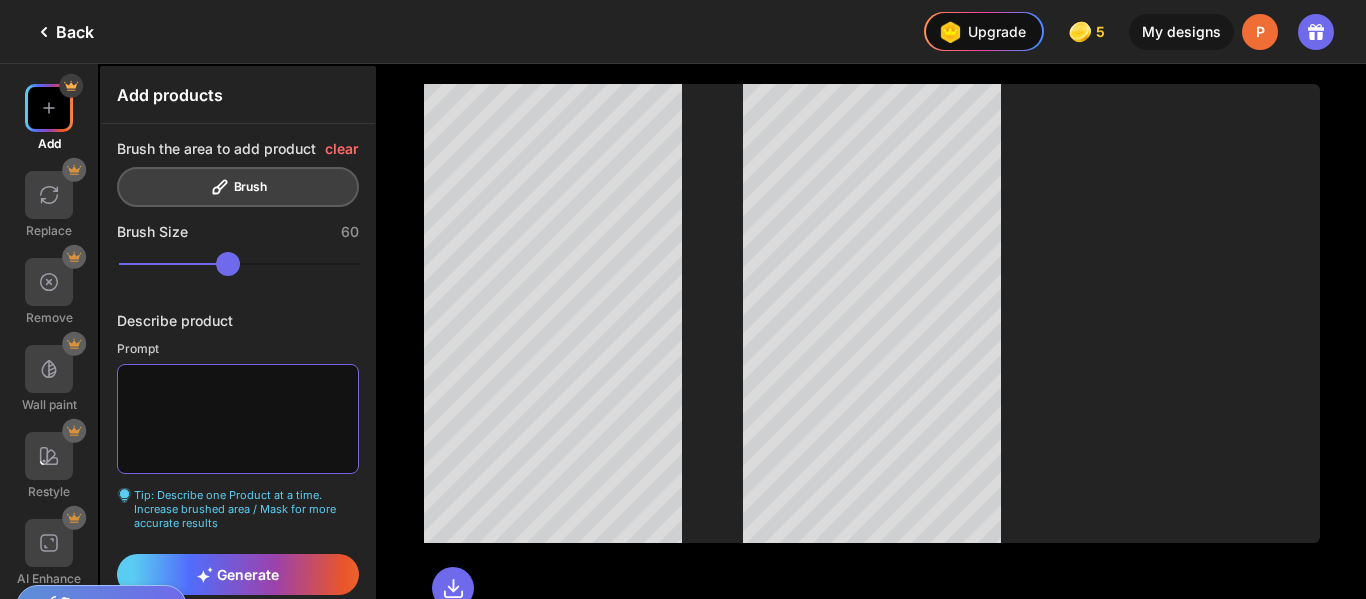 click at bounding box center [238, 419] 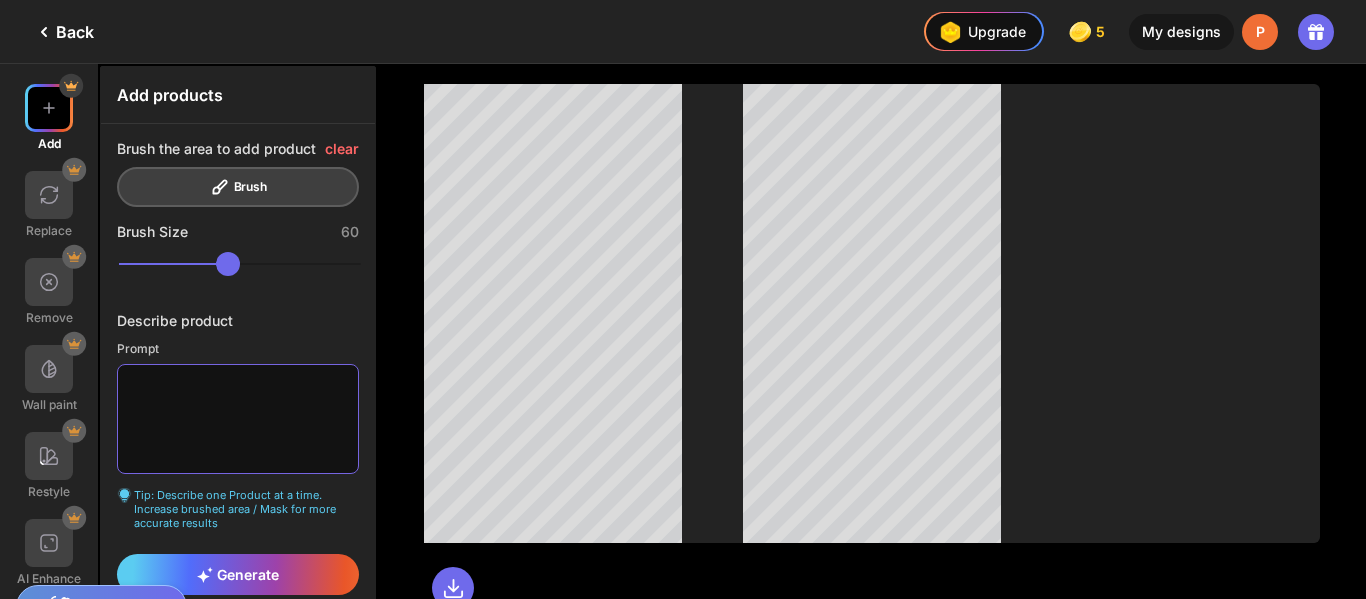 click at bounding box center [238, 419] 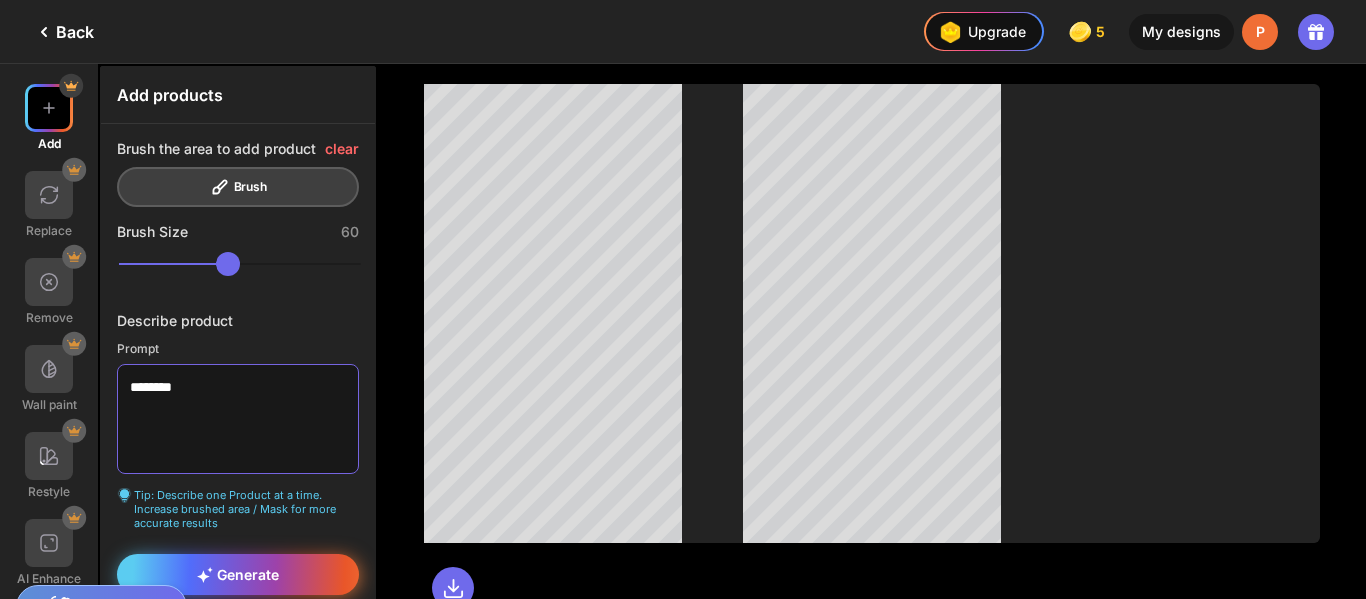 type on "********" 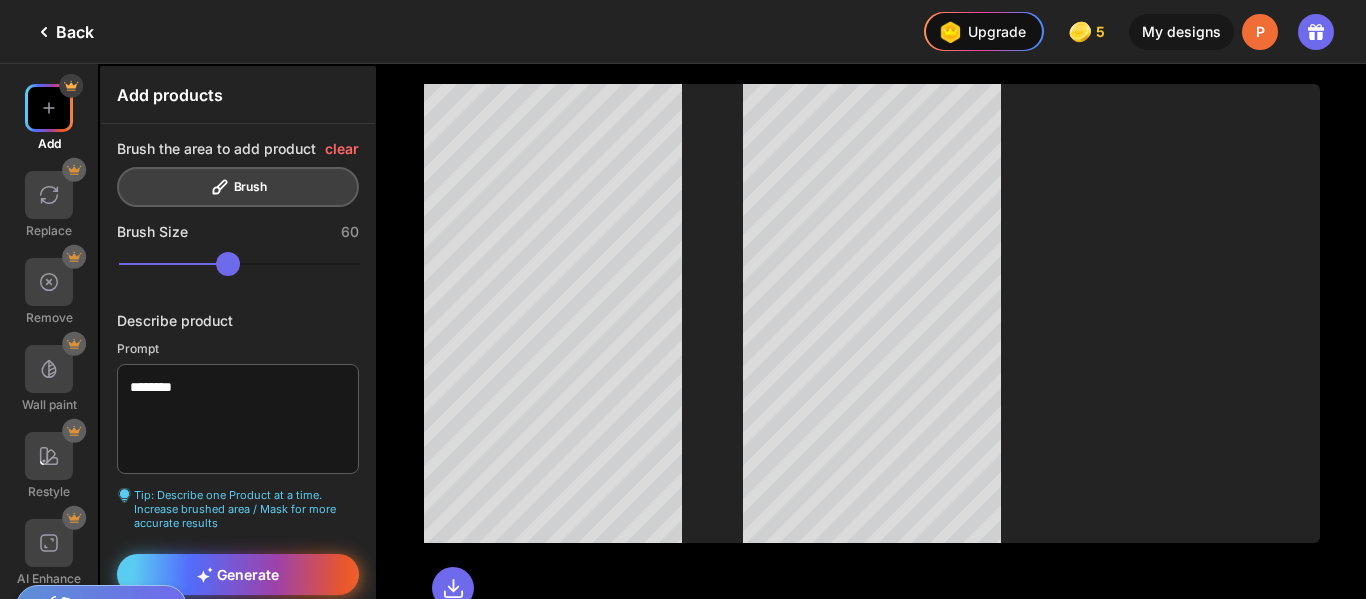 click on "Generate" at bounding box center (238, 574) 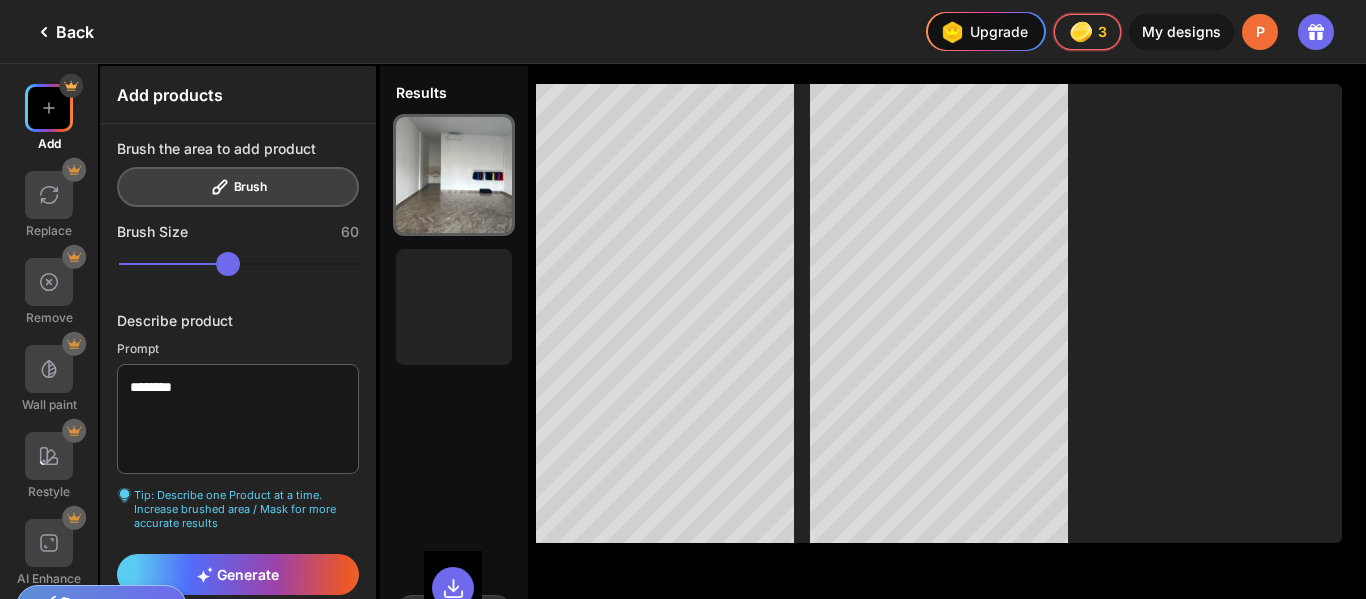 click at bounding box center [44, 32] 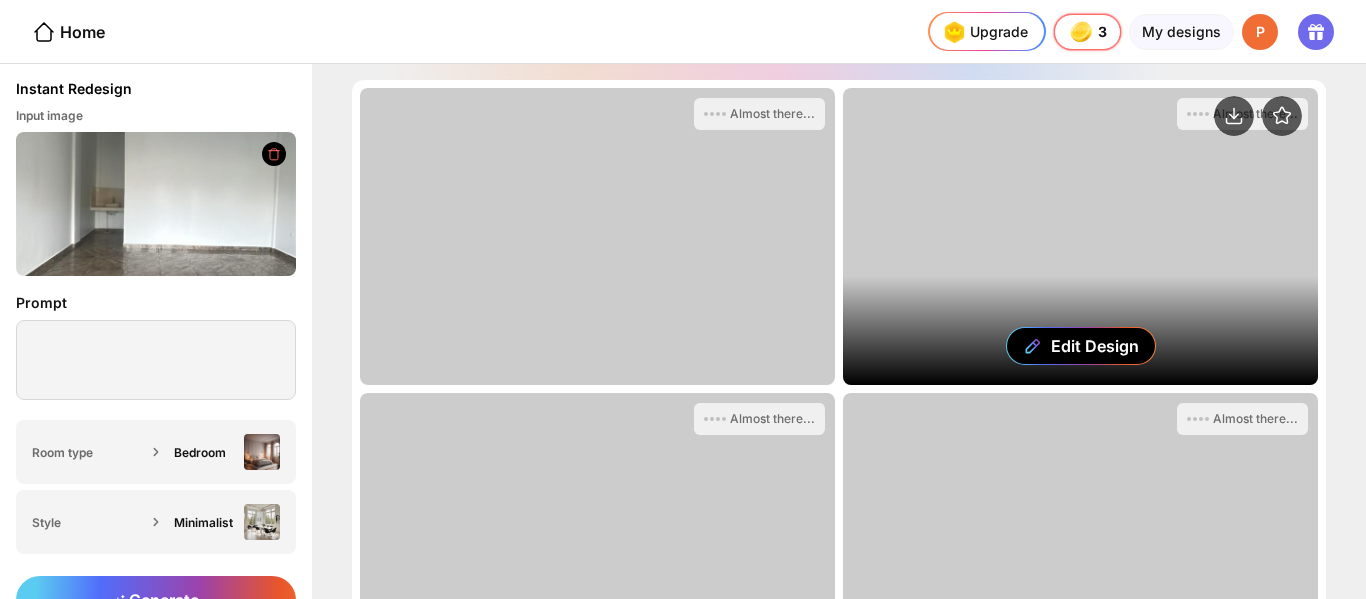 scroll, scrollTop: 217, scrollLeft: 0, axis: vertical 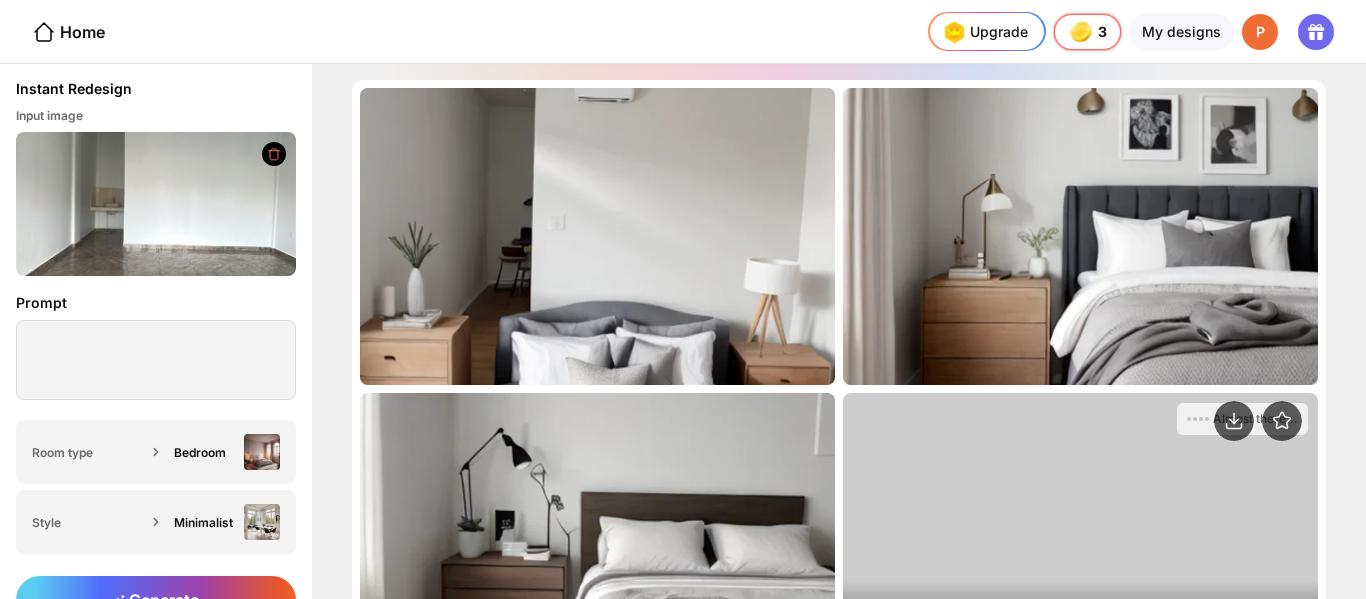 click on "Edit Design" at bounding box center [0, 0] 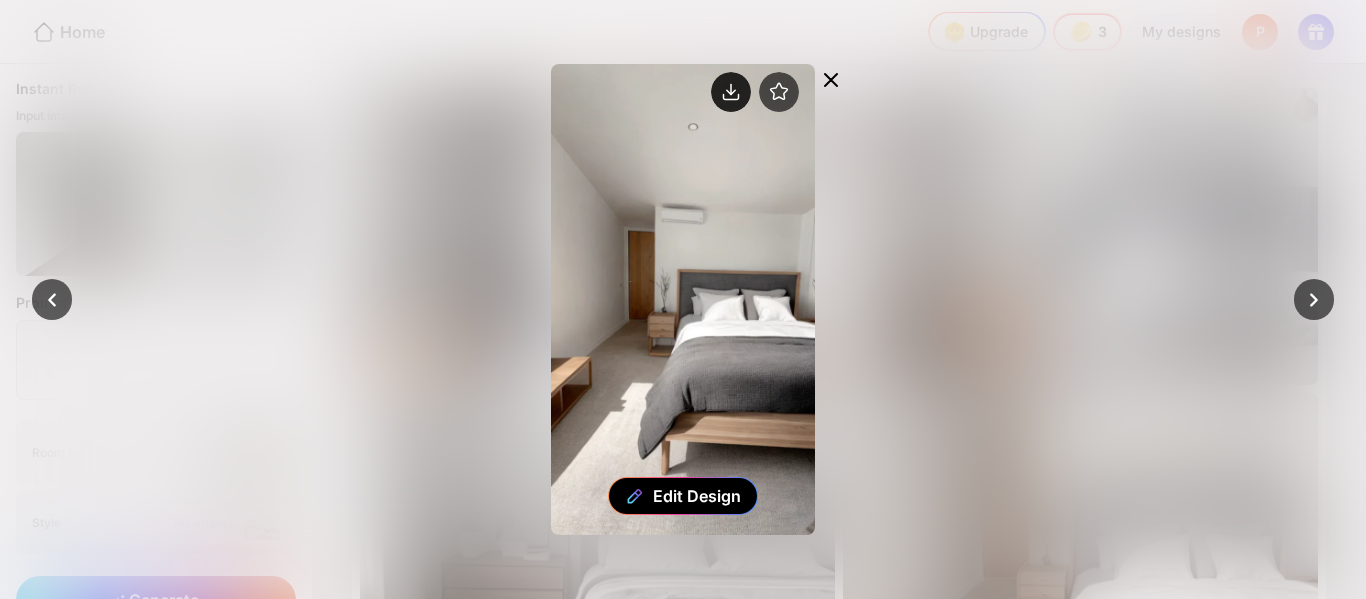 click at bounding box center (731, 92) 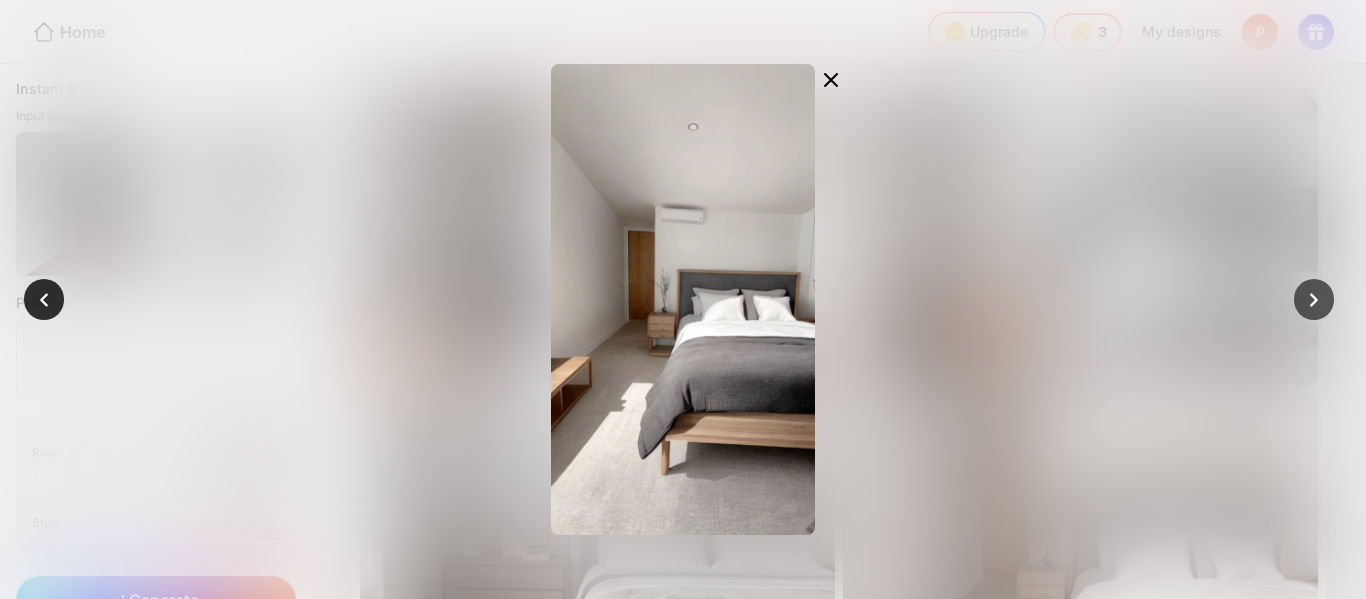 click at bounding box center [44, 300] 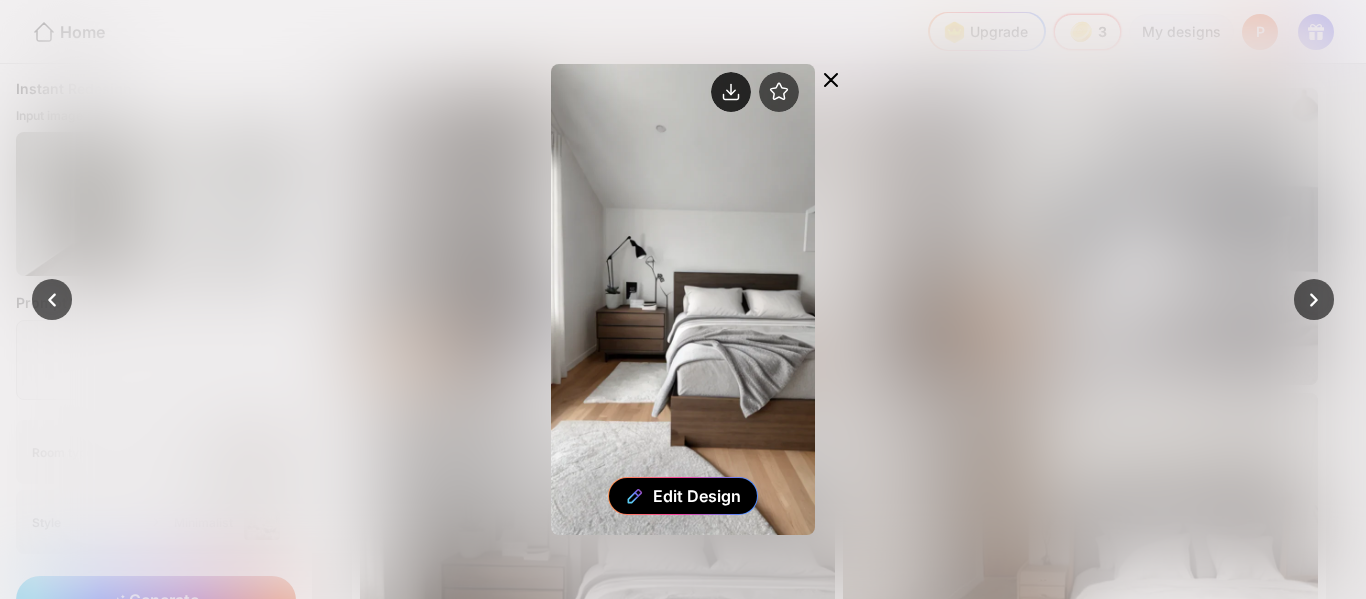click at bounding box center [731, 90] 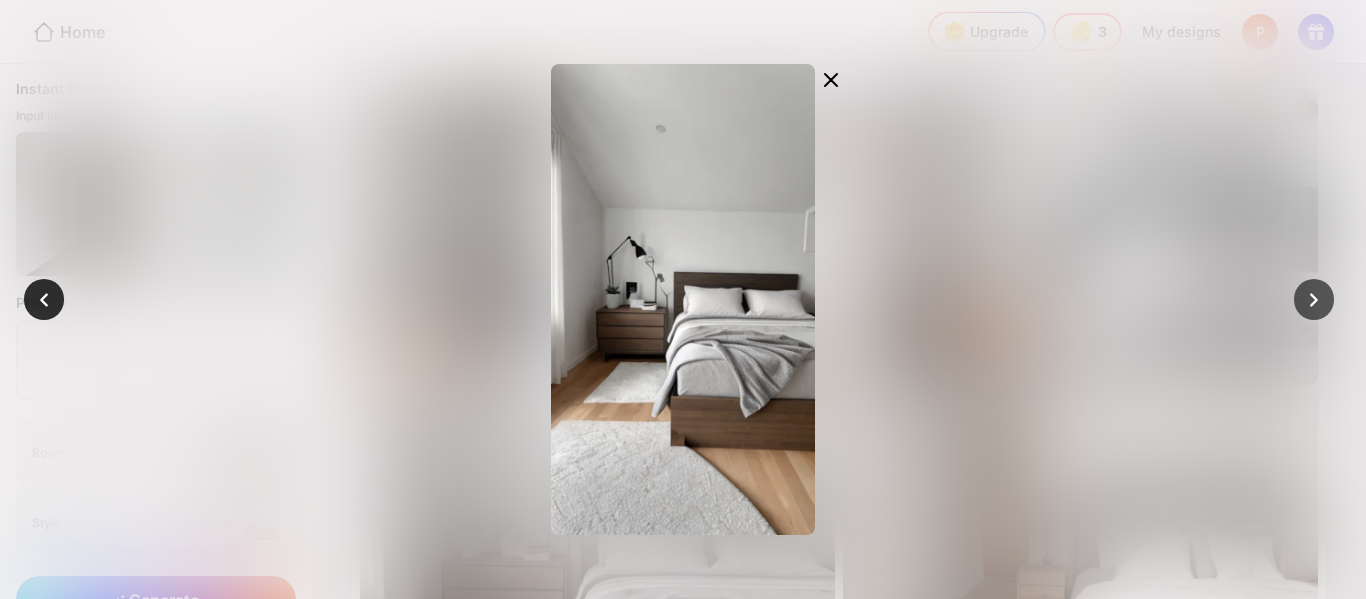 click at bounding box center (44, 300) 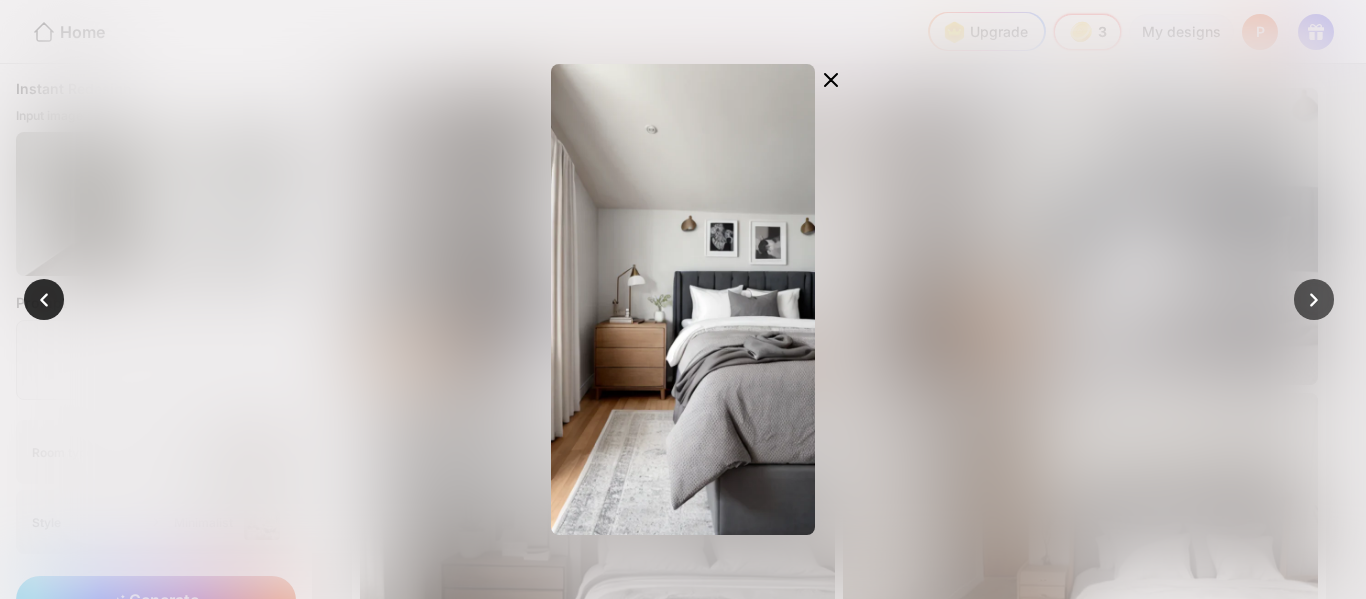 click at bounding box center [44, 299] 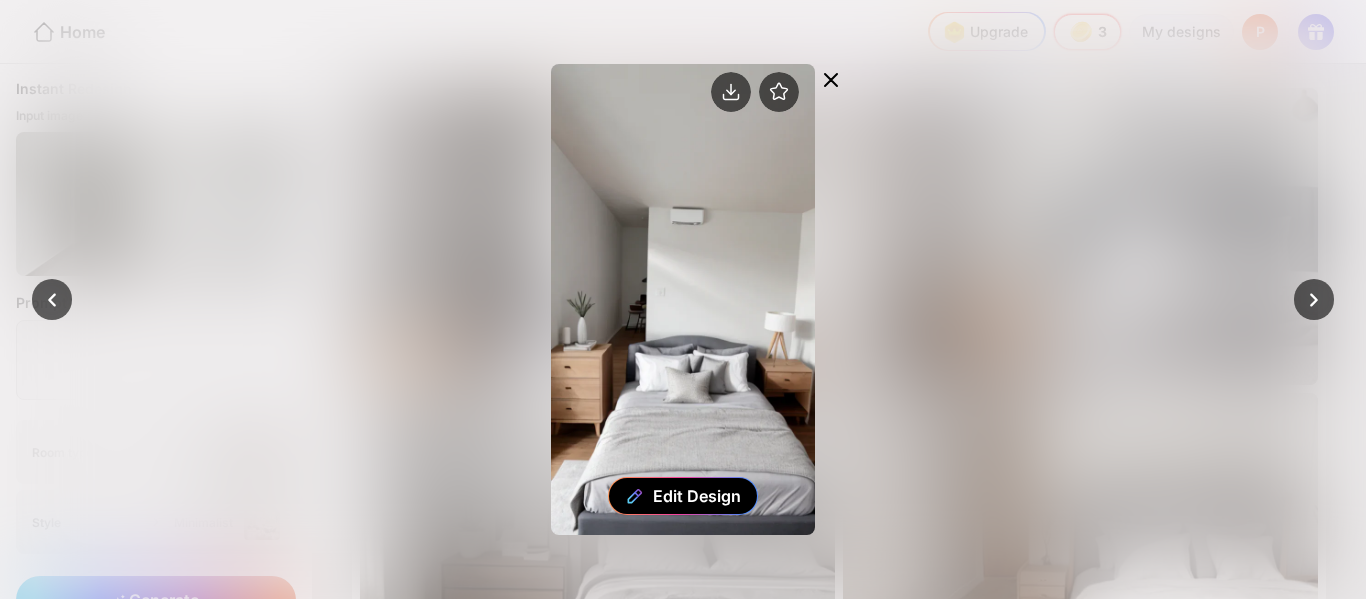click at bounding box center [831, 80] 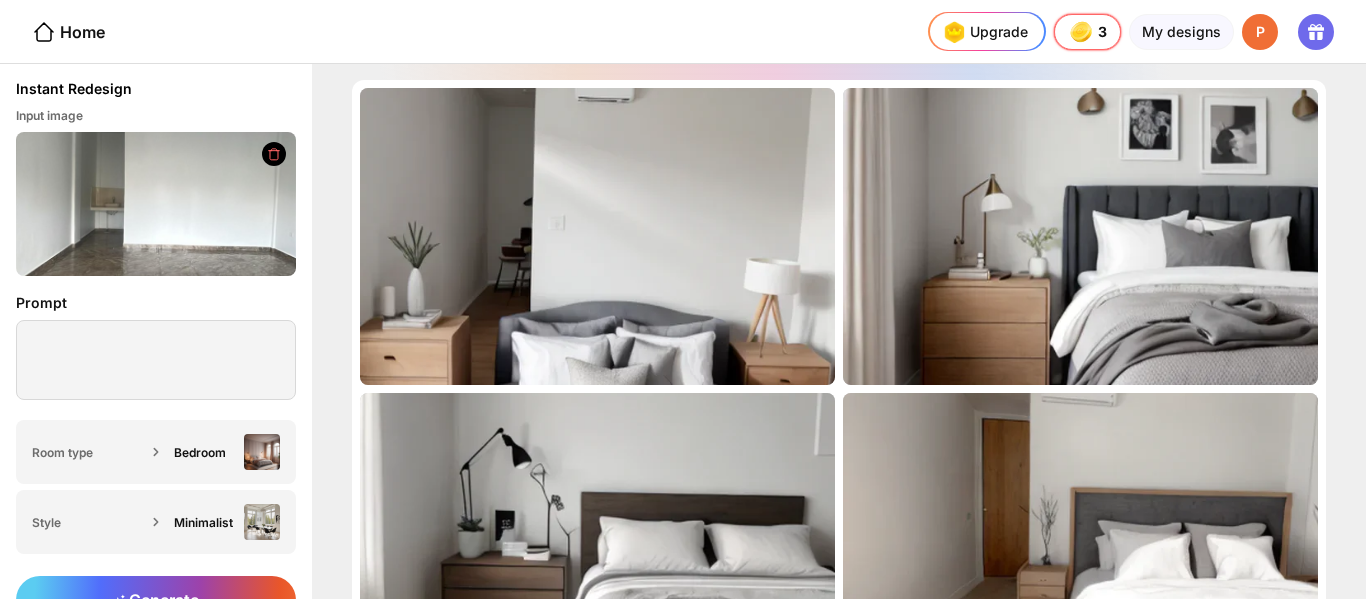 click at bounding box center [156, 204] 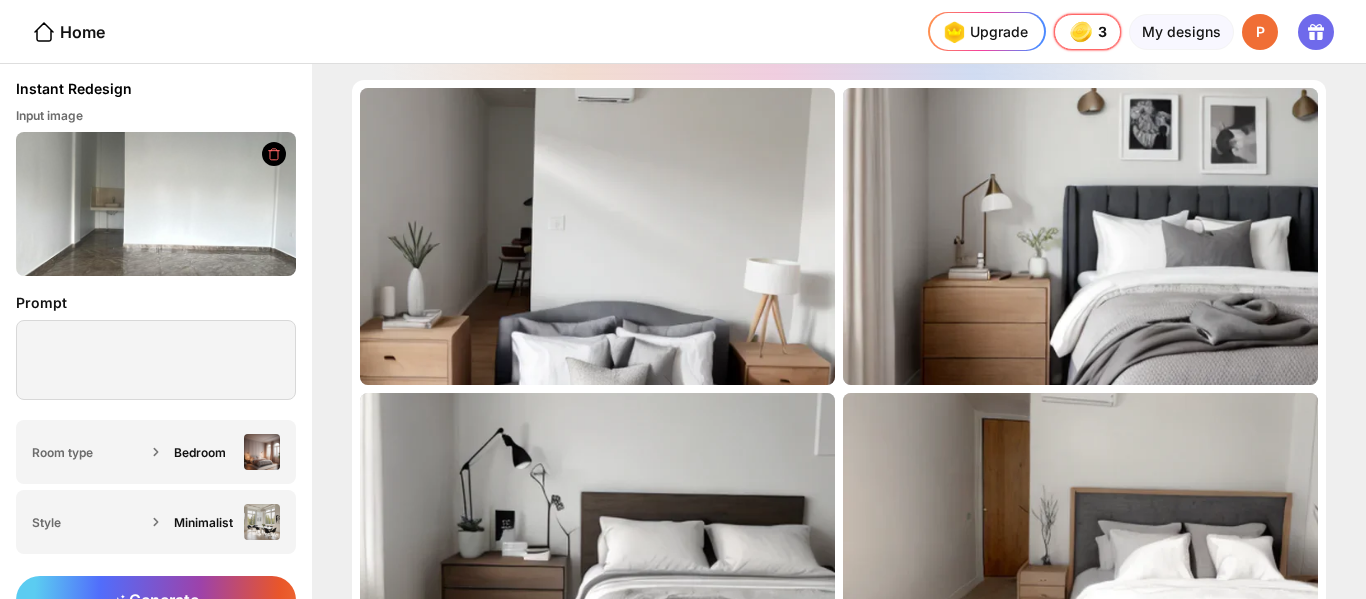 click at bounding box center [156, 204] 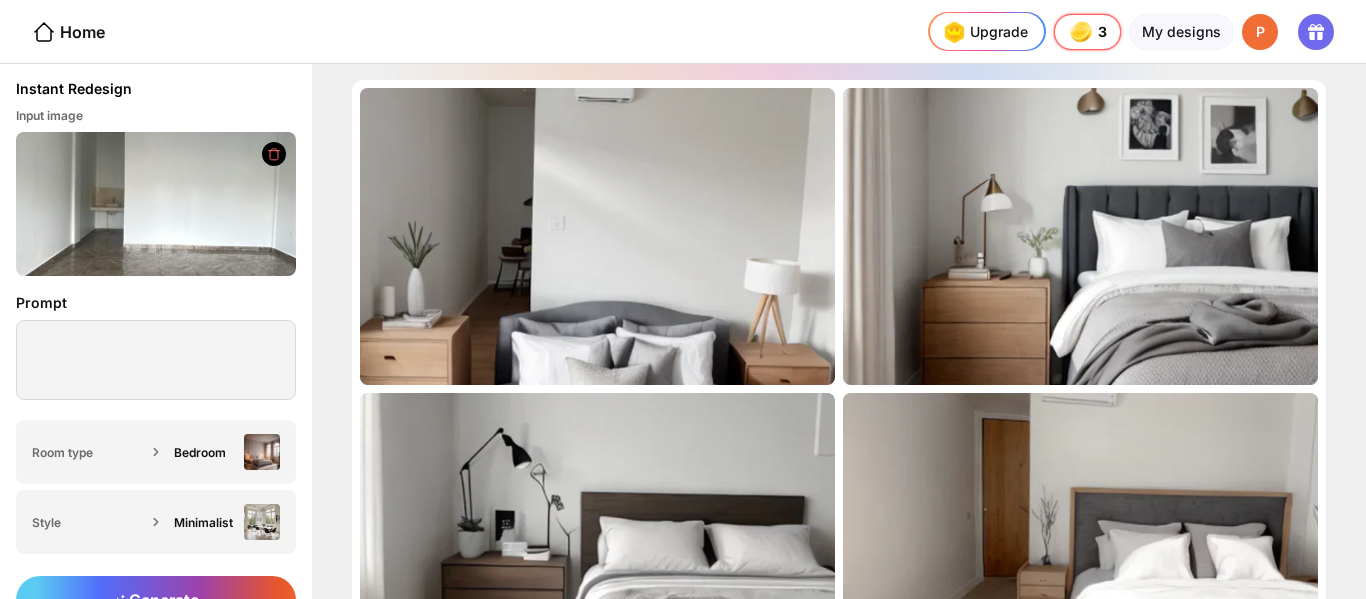 click at bounding box center (274, 154) 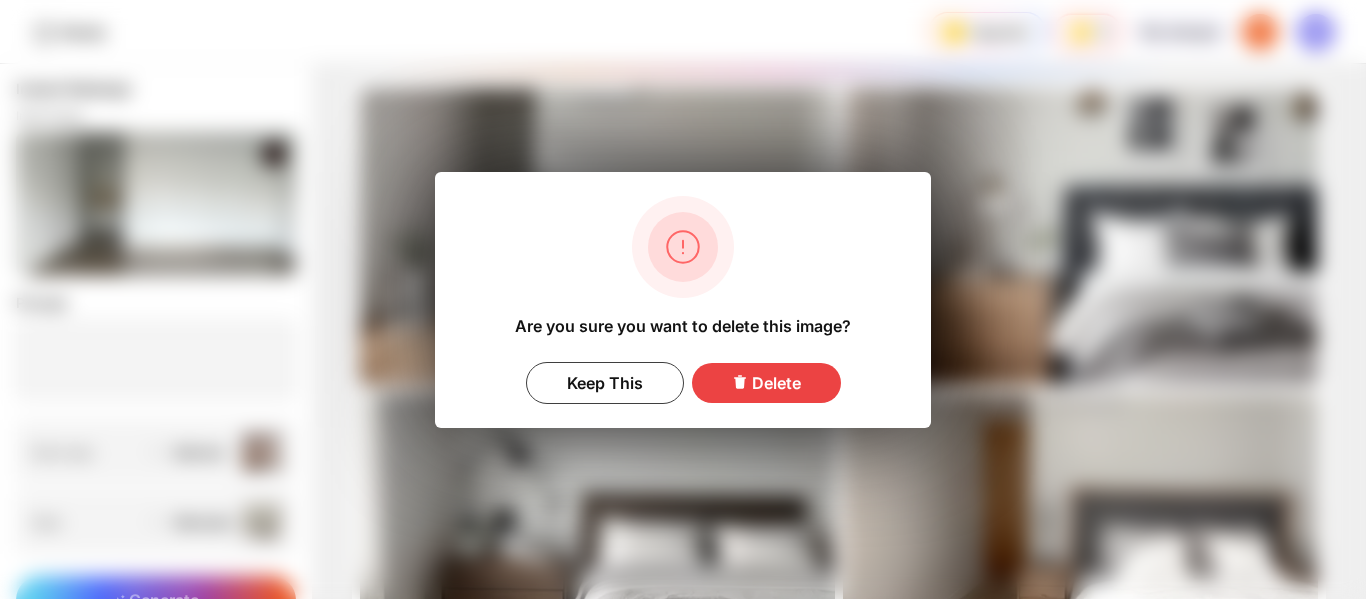 click on "Delete" at bounding box center [766, 383] 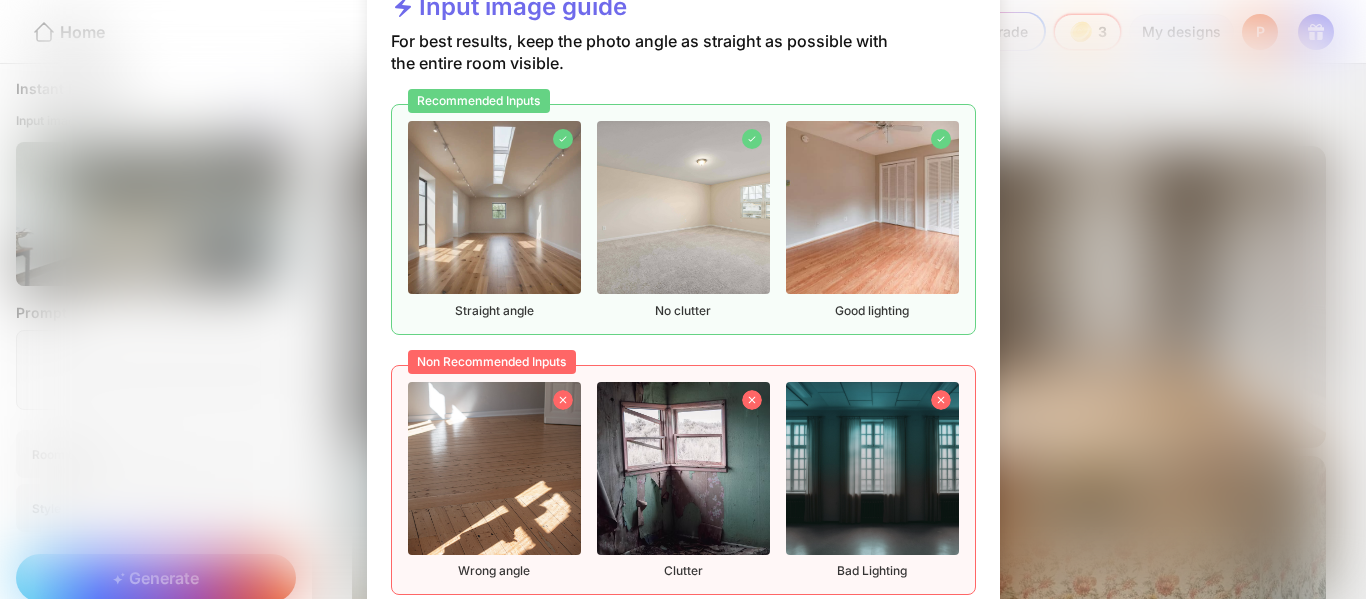 click on "Okay, got it" at bounding box center (912, 629) 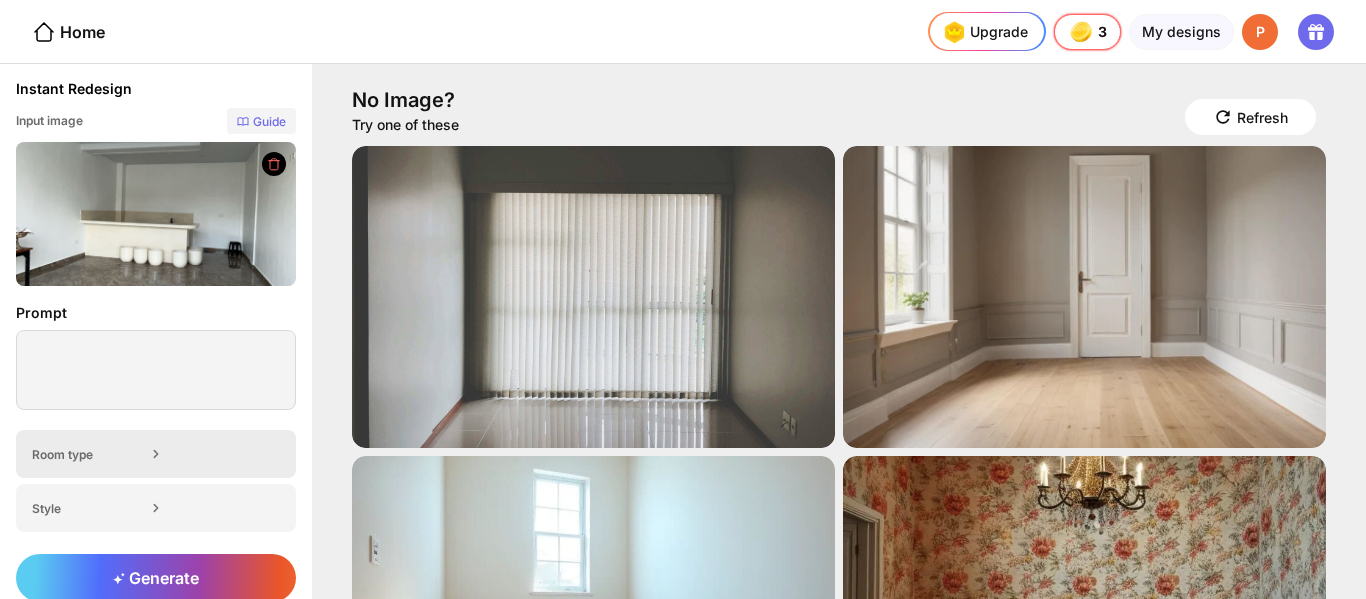 click at bounding box center [156, 454] 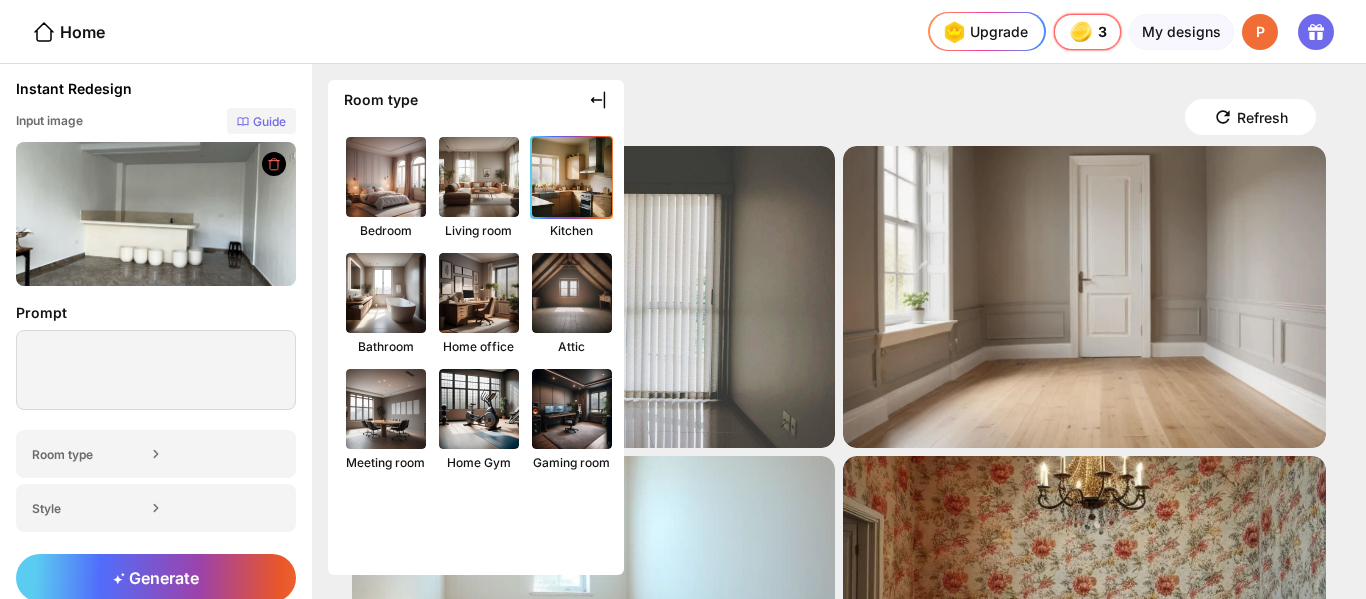 click at bounding box center [386, 177] 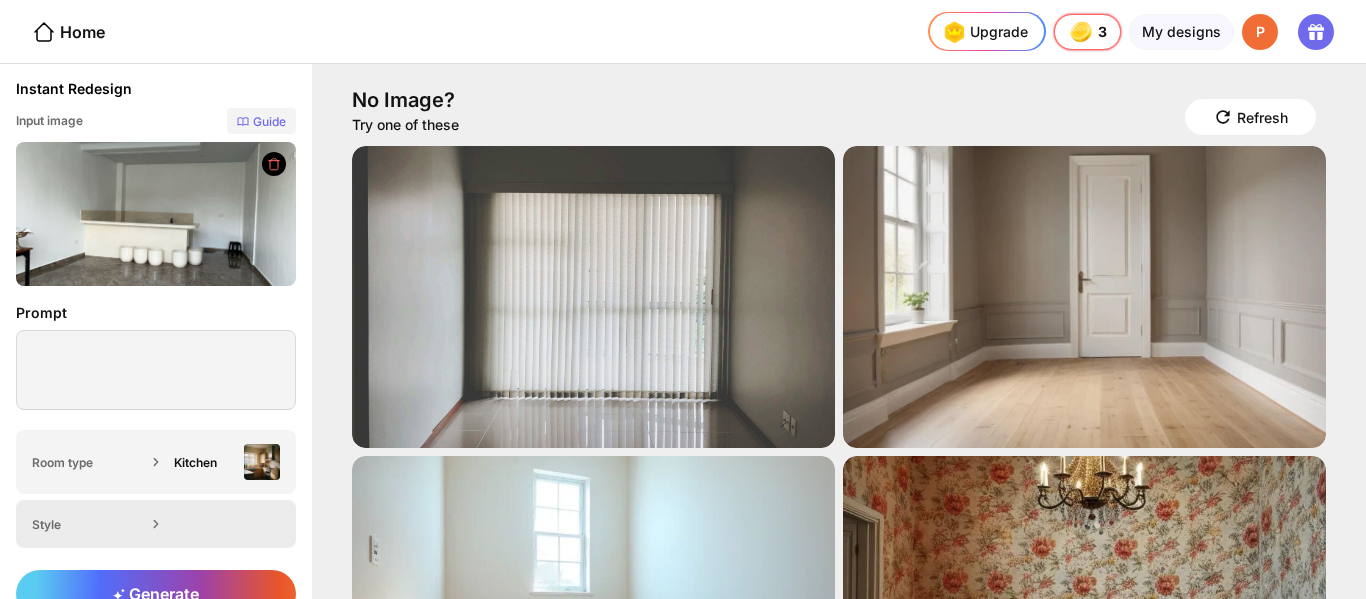 click at bounding box center (156, 524) 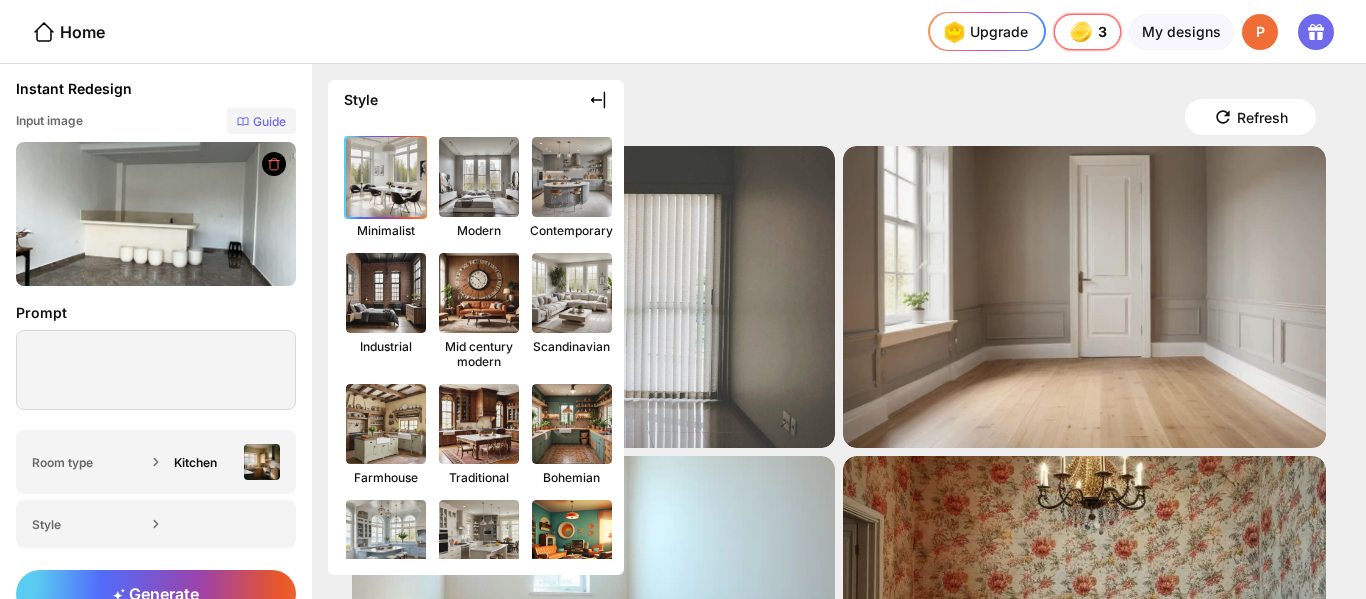 click at bounding box center (386, 177) 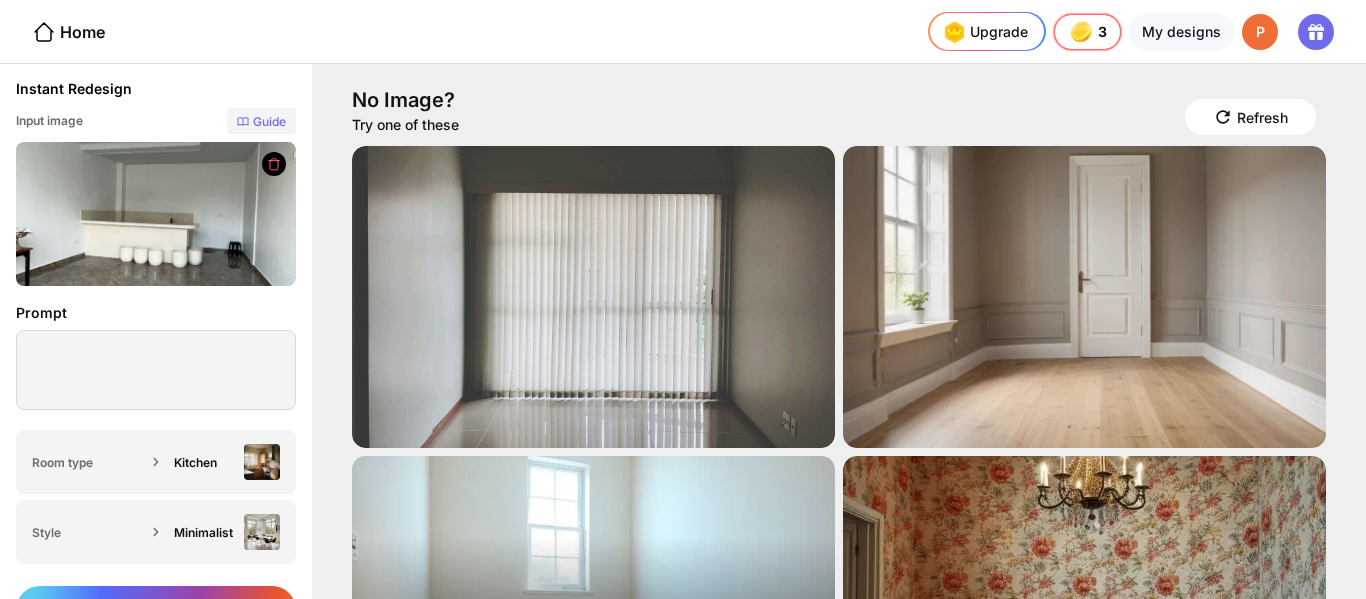 scroll, scrollTop: 0, scrollLeft: 0, axis: both 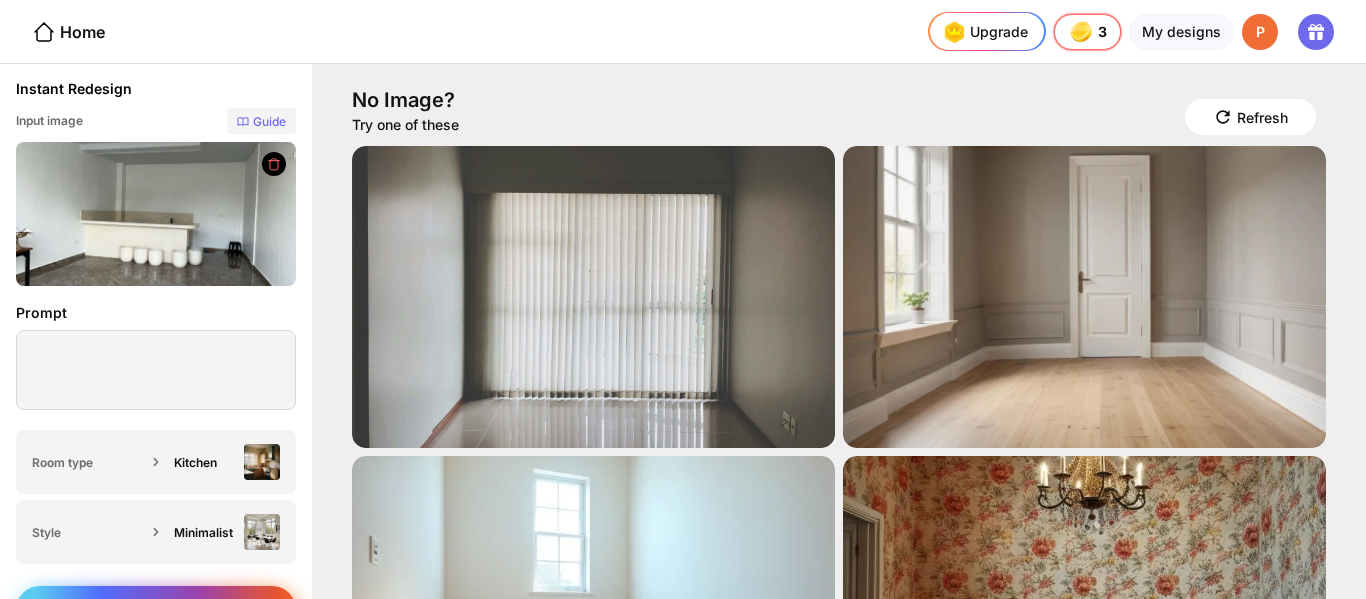 click on "Generate" at bounding box center (156, 610) 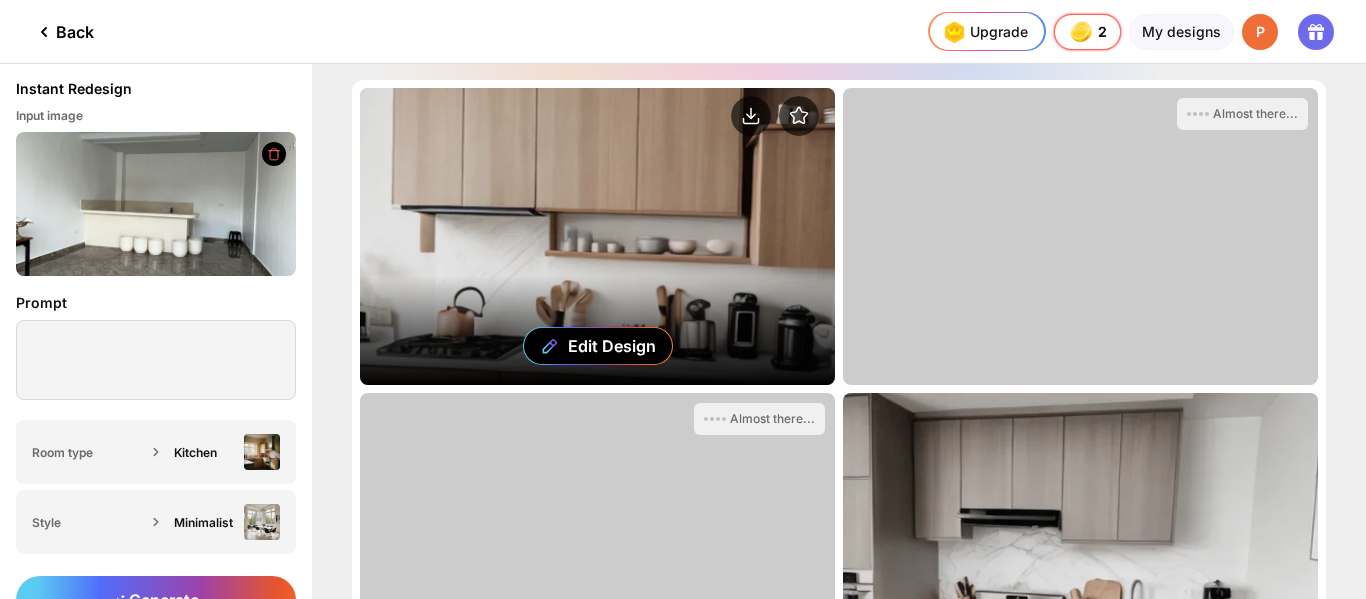 click on "Edit Design" at bounding box center [597, 236] 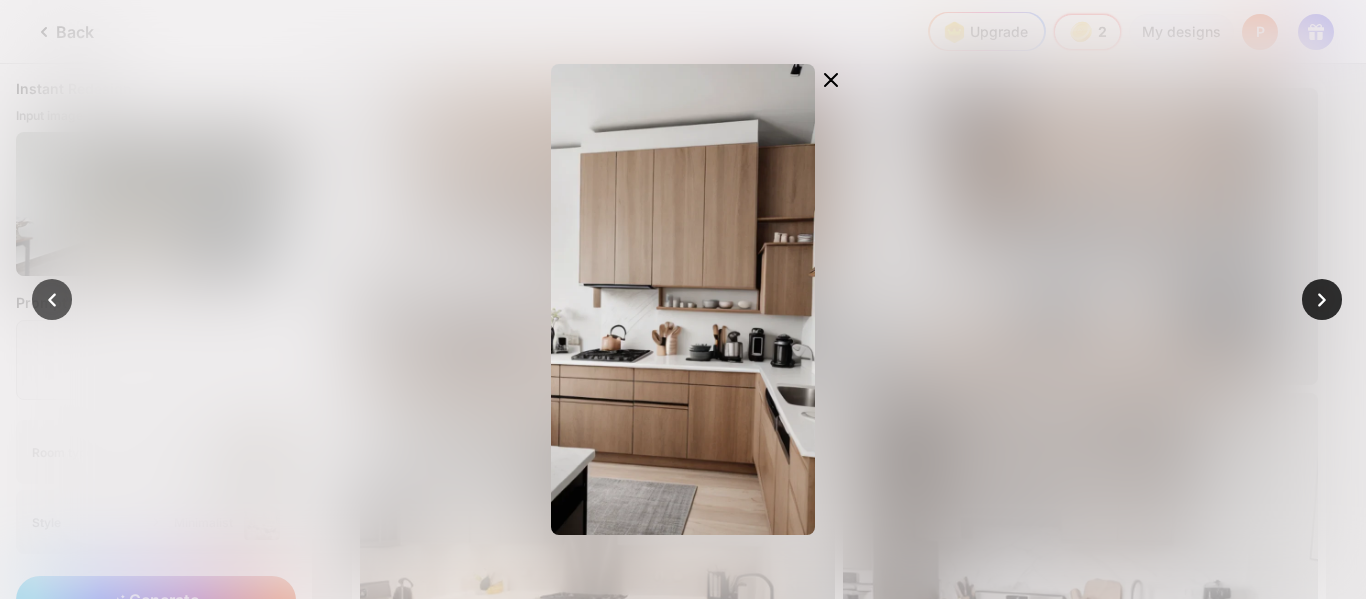 click at bounding box center [1322, 300] 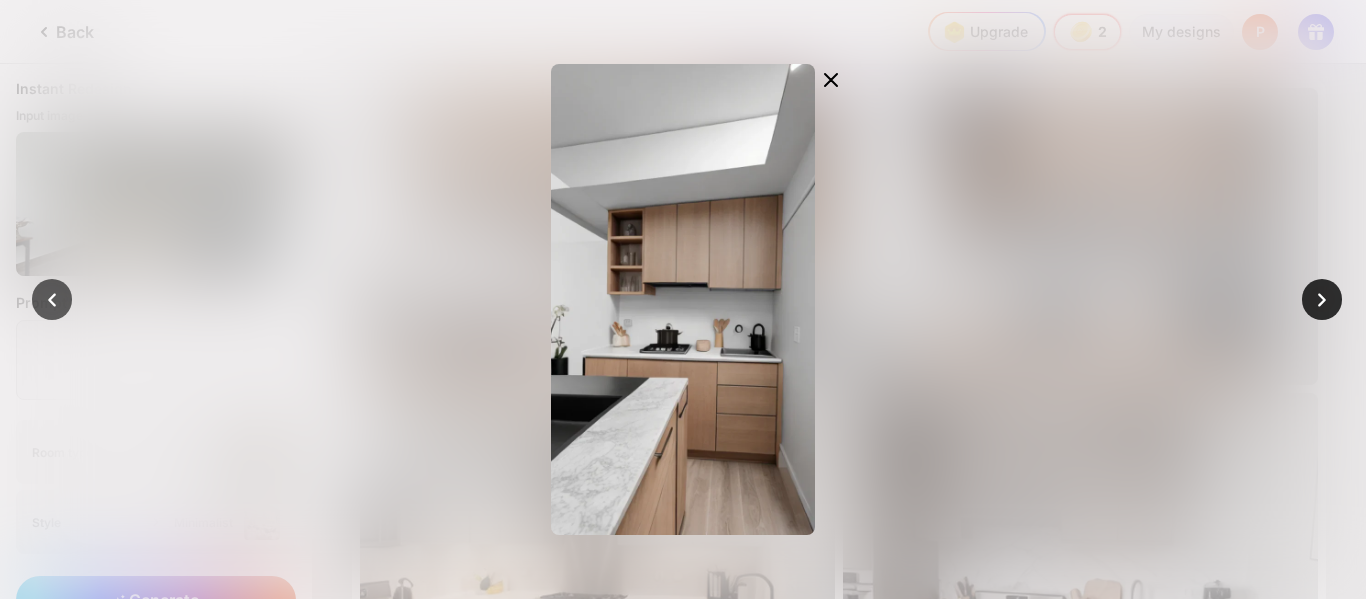 click at bounding box center (1322, 300) 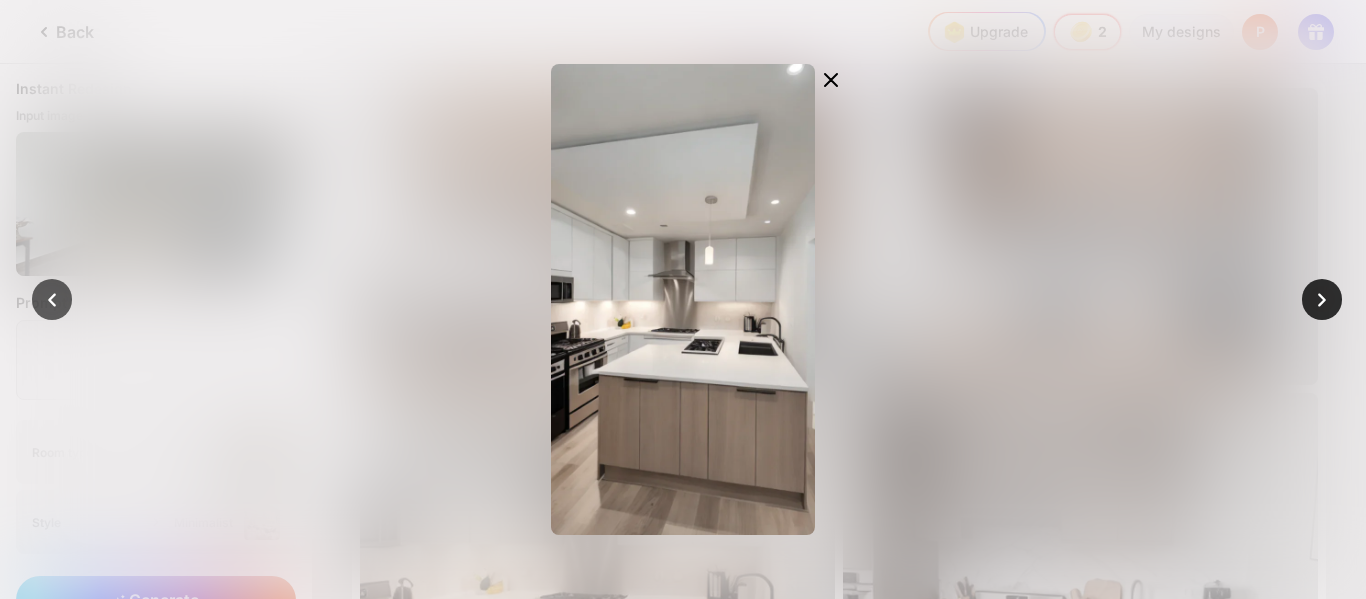 click at bounding box center [1322, 300] 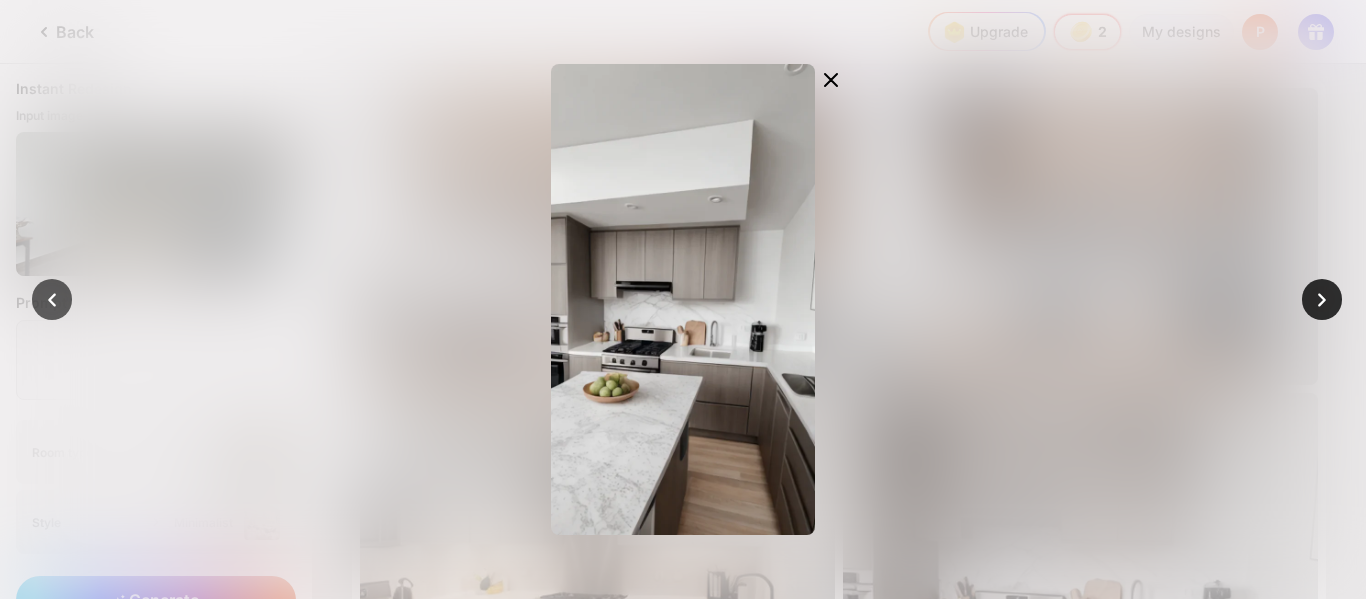 click at bounding box center [1322, 300] 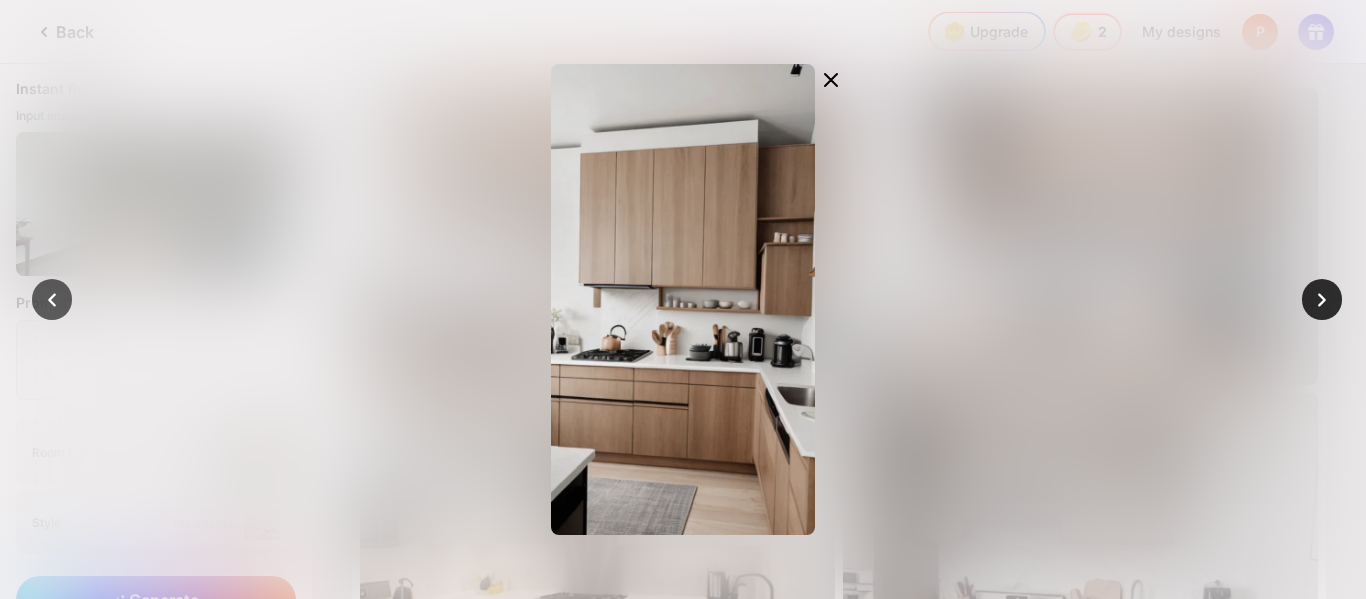 click at bounding box center [1322, 300] 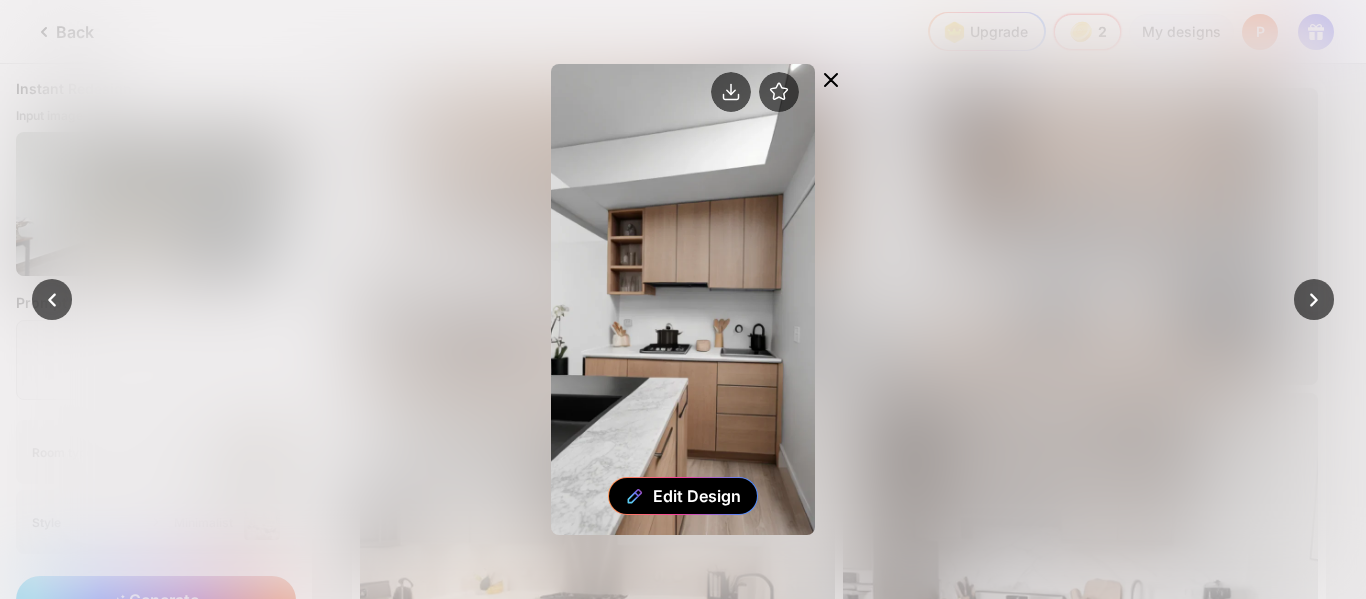 click at bounding box center (831, 80) 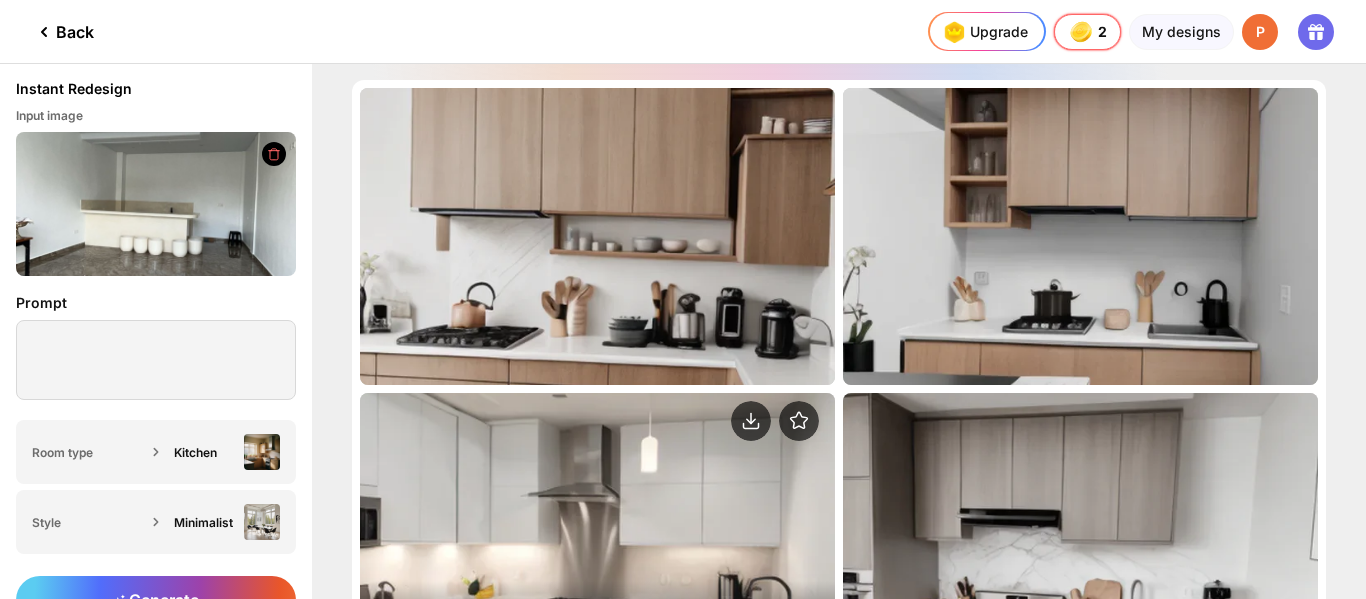 scroll, scrollTop: 0, scrollLeft: 0, axis: both 